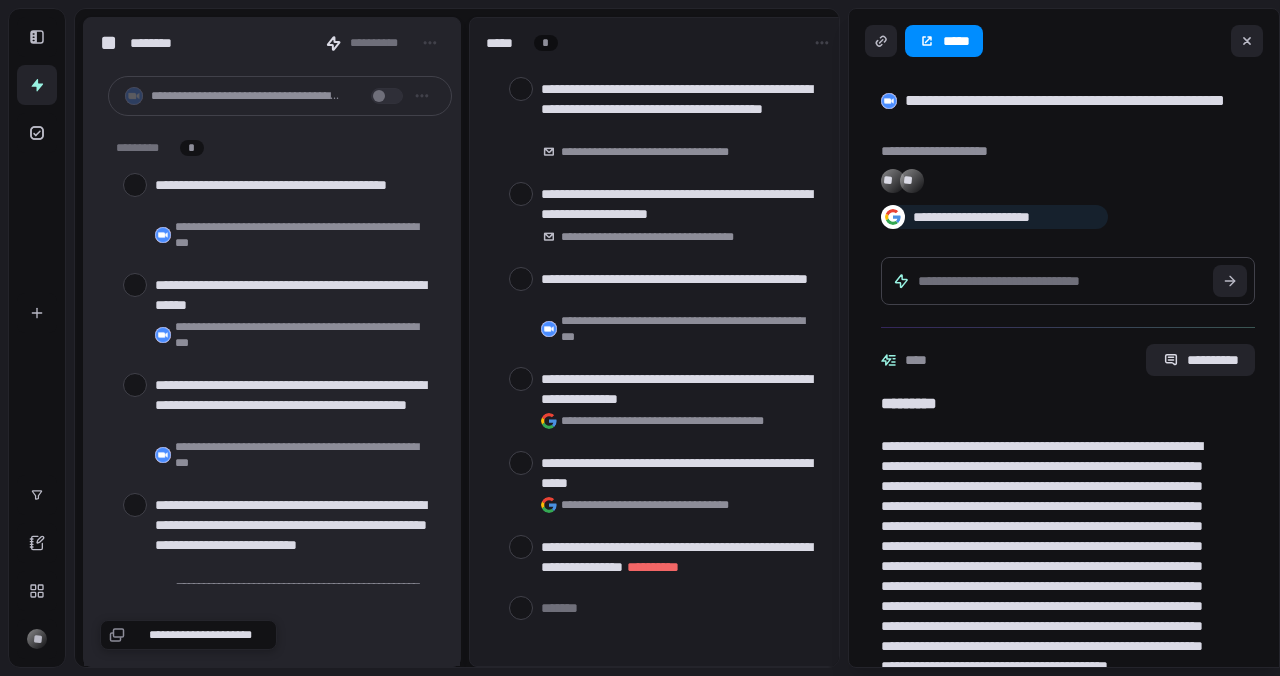 scroll, scrollTop: 0, scrollLeft: 0, axis: both 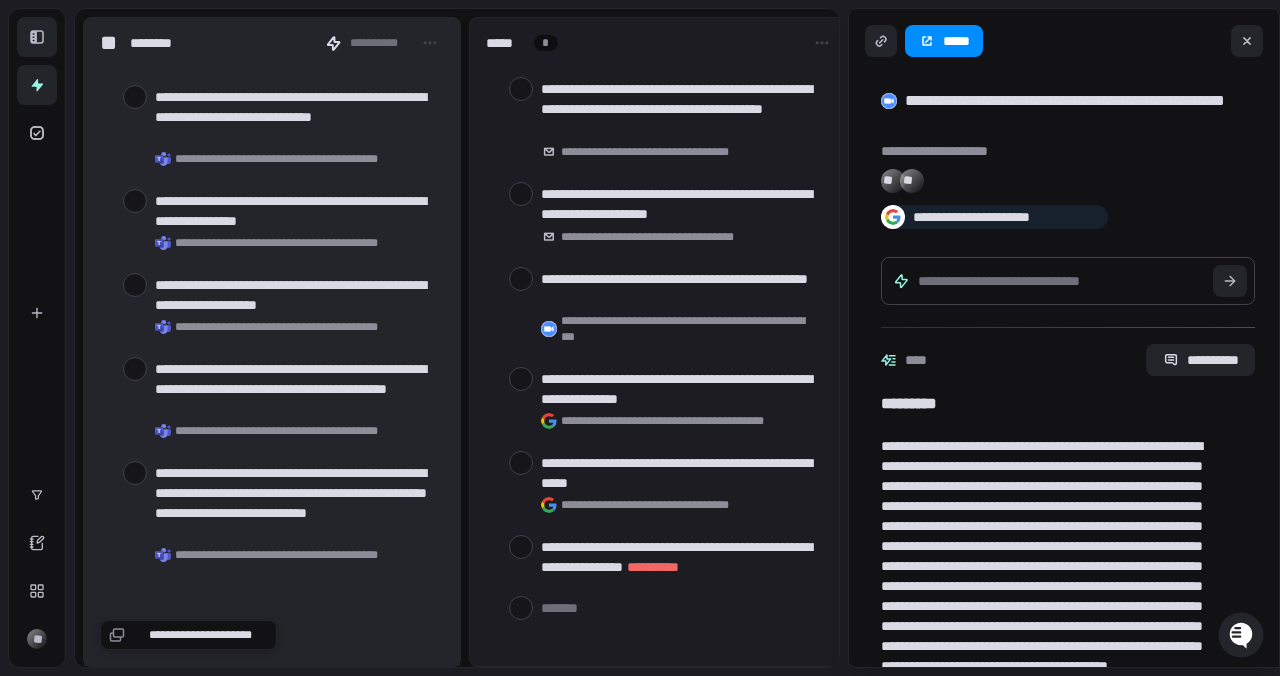 click at bounding box center [37, 37] 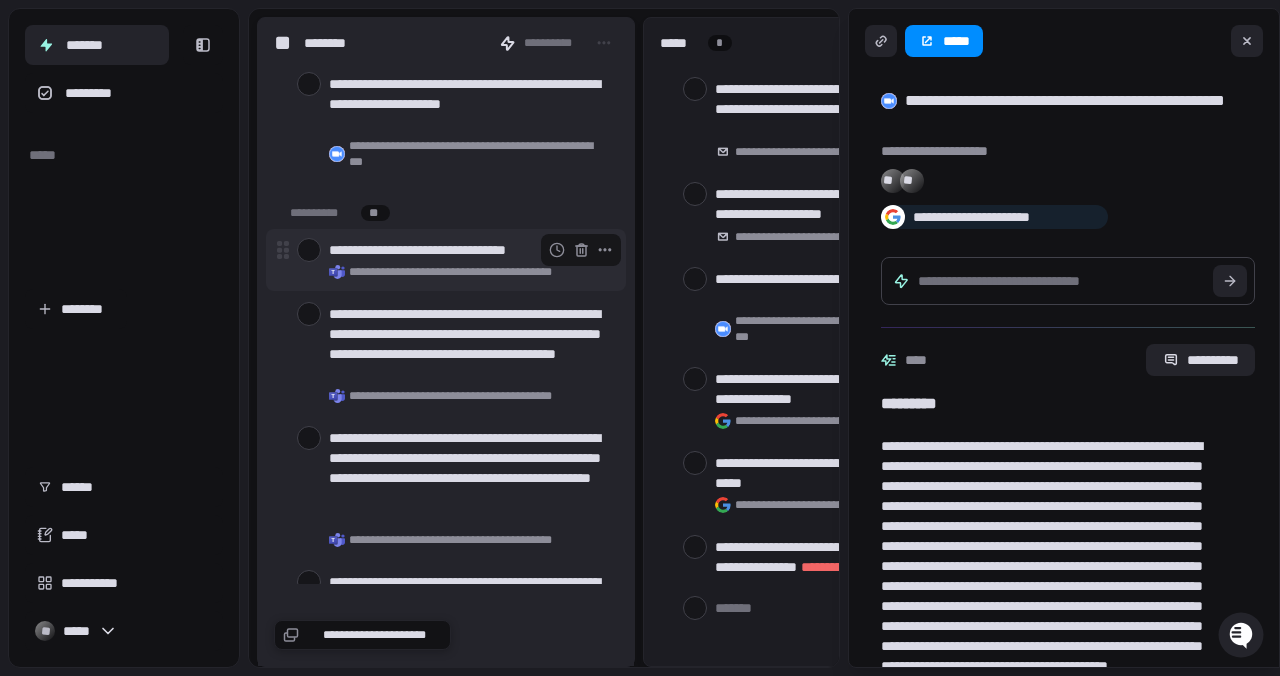 scroll, scrollTop: 6740, scrollLeft: 0, axis: vertical 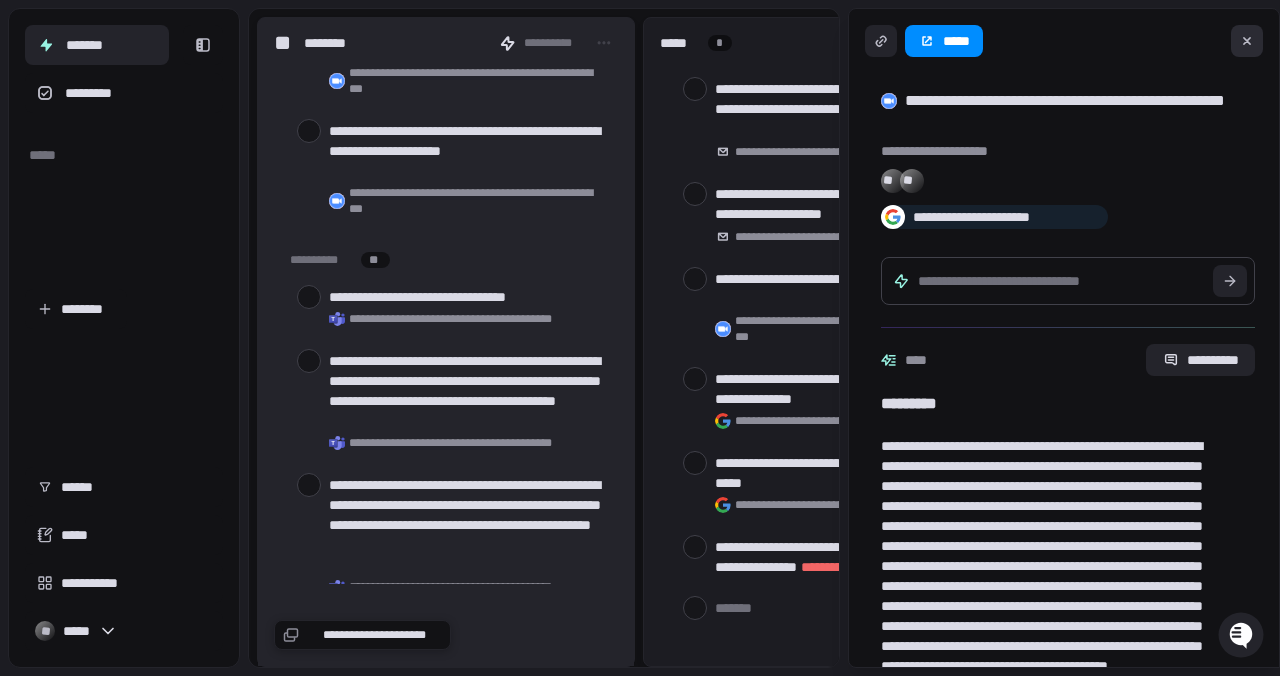 click at bounding box center (1247, 41) 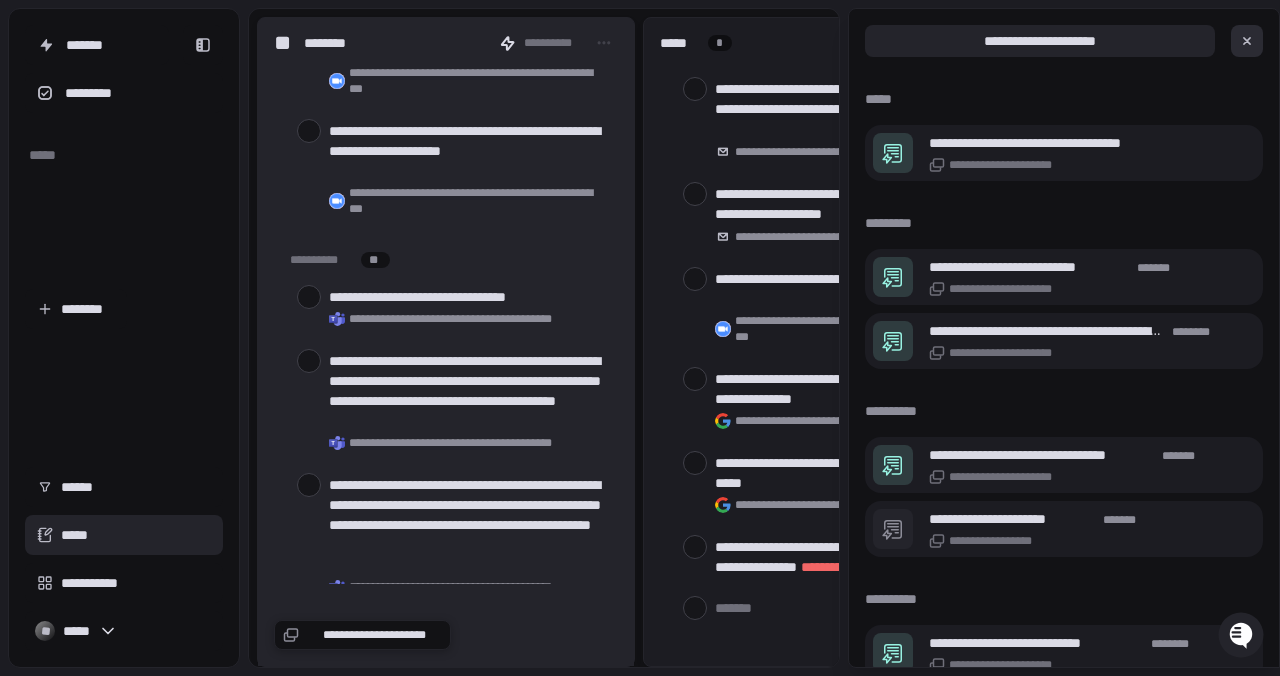 click at bounding box center (1247, 41) 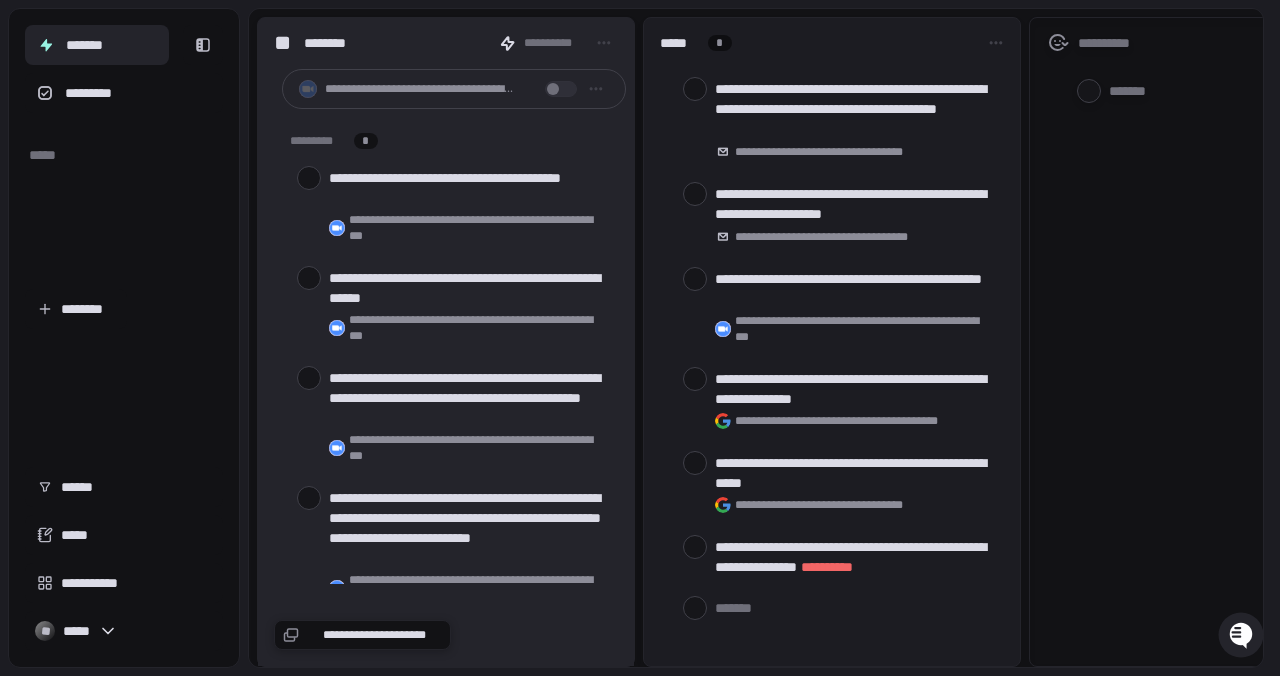 scroll, scrollTop: 0, scrollLeft: 0, axis: both 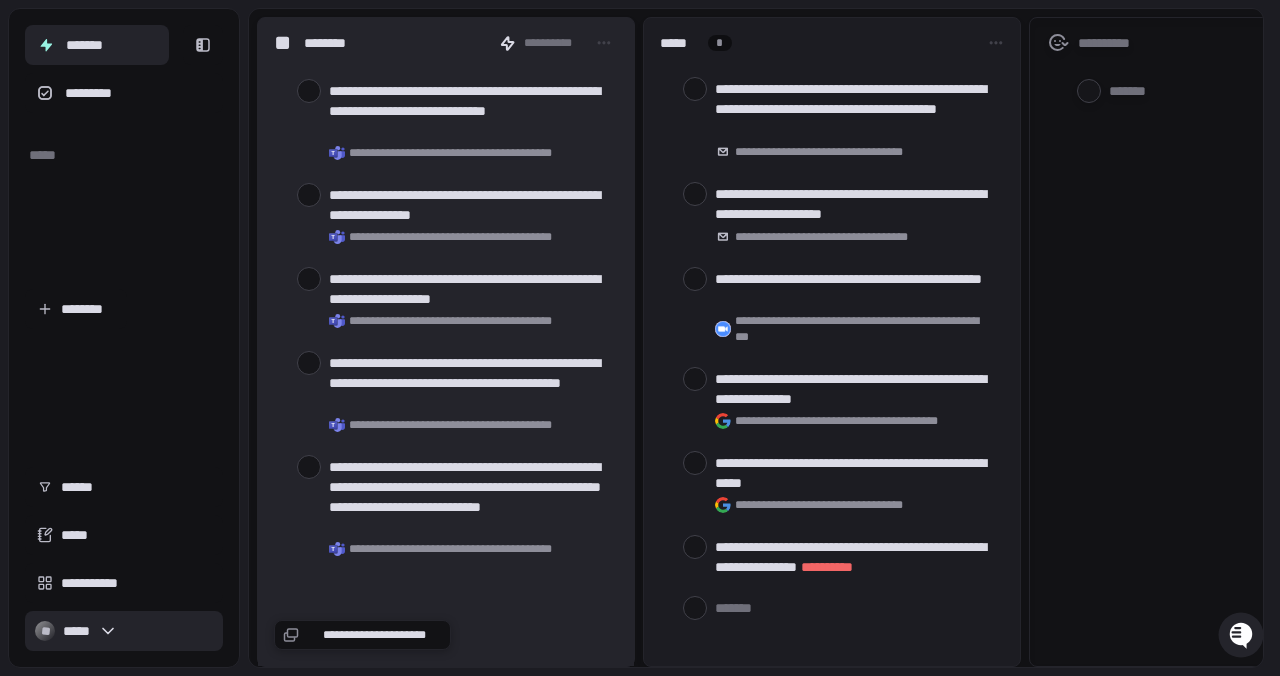 click on "** *****" at bounding box center (124, 631) 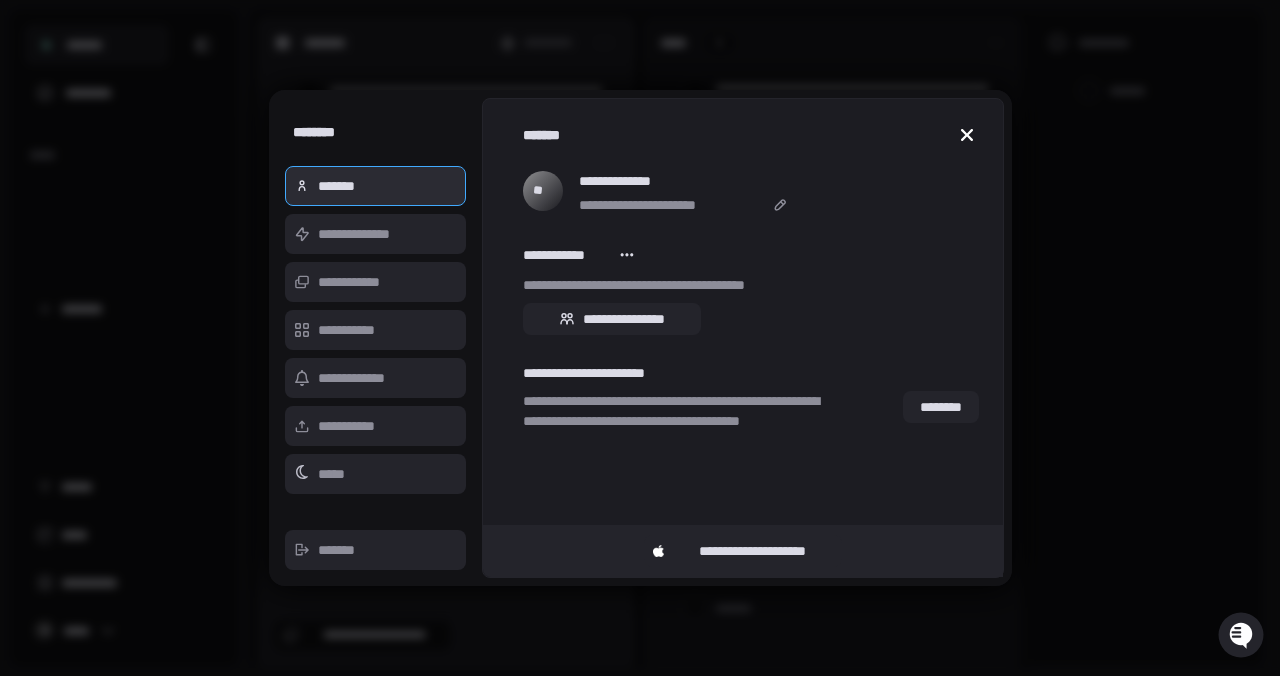 click at bounding box center [967, 135] 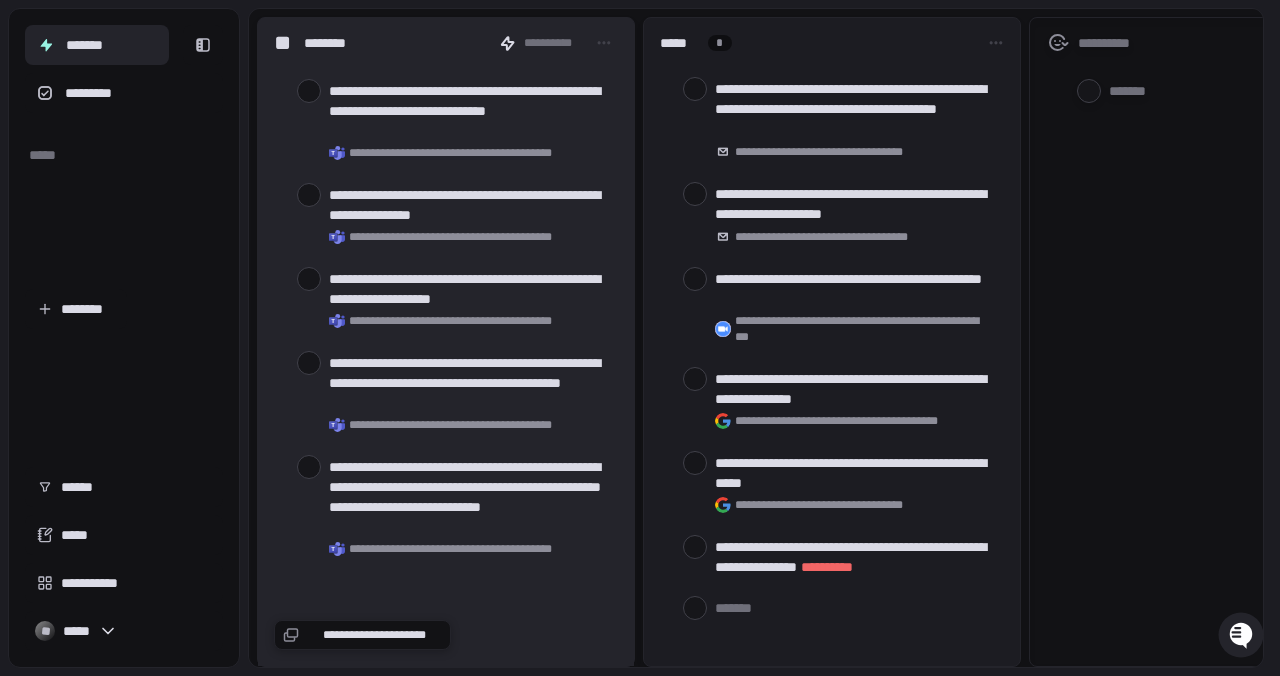 click on "***** ********" at bounding box center (124, 237) 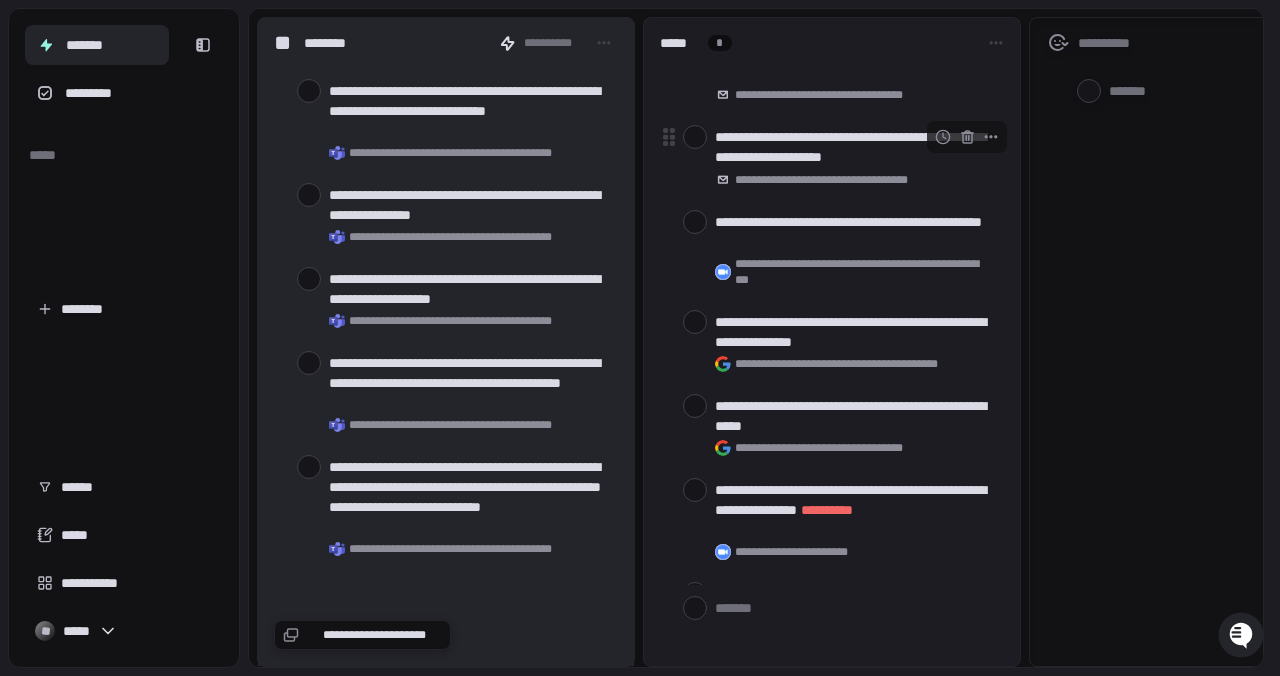 scroll, scrollTop: 0, scrollLeft: 0, axis: both 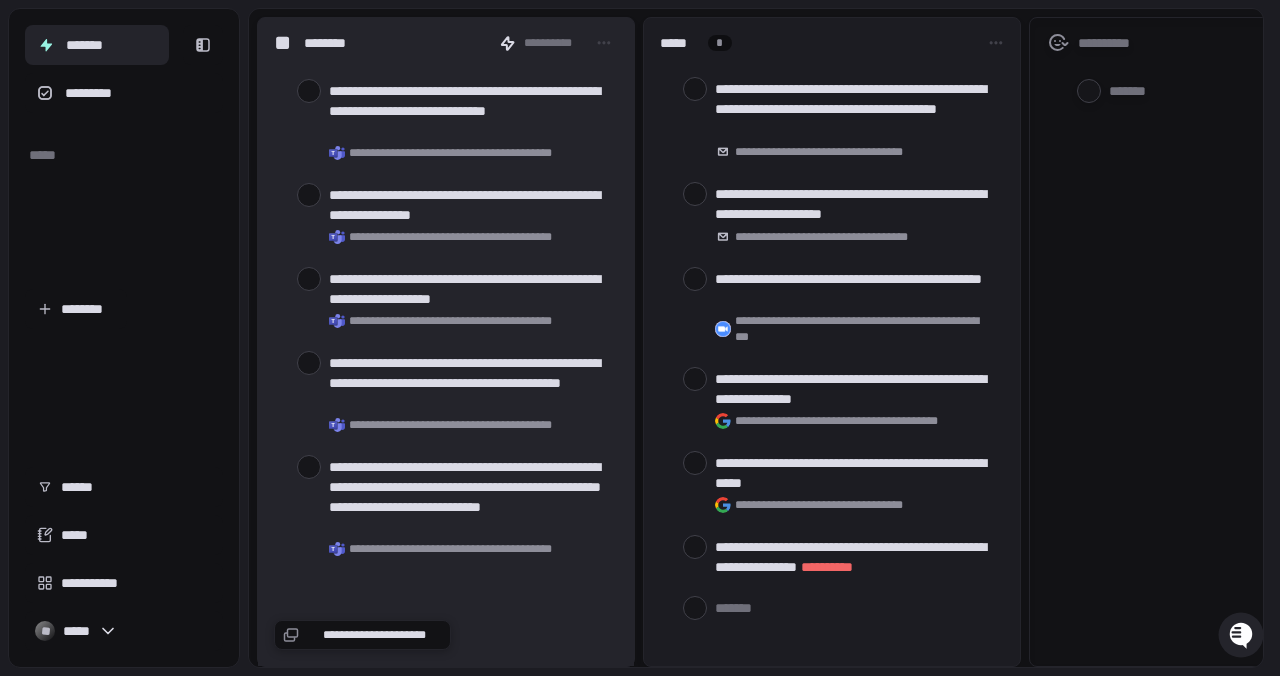 click on "*******" at bounding box center [97, 45] 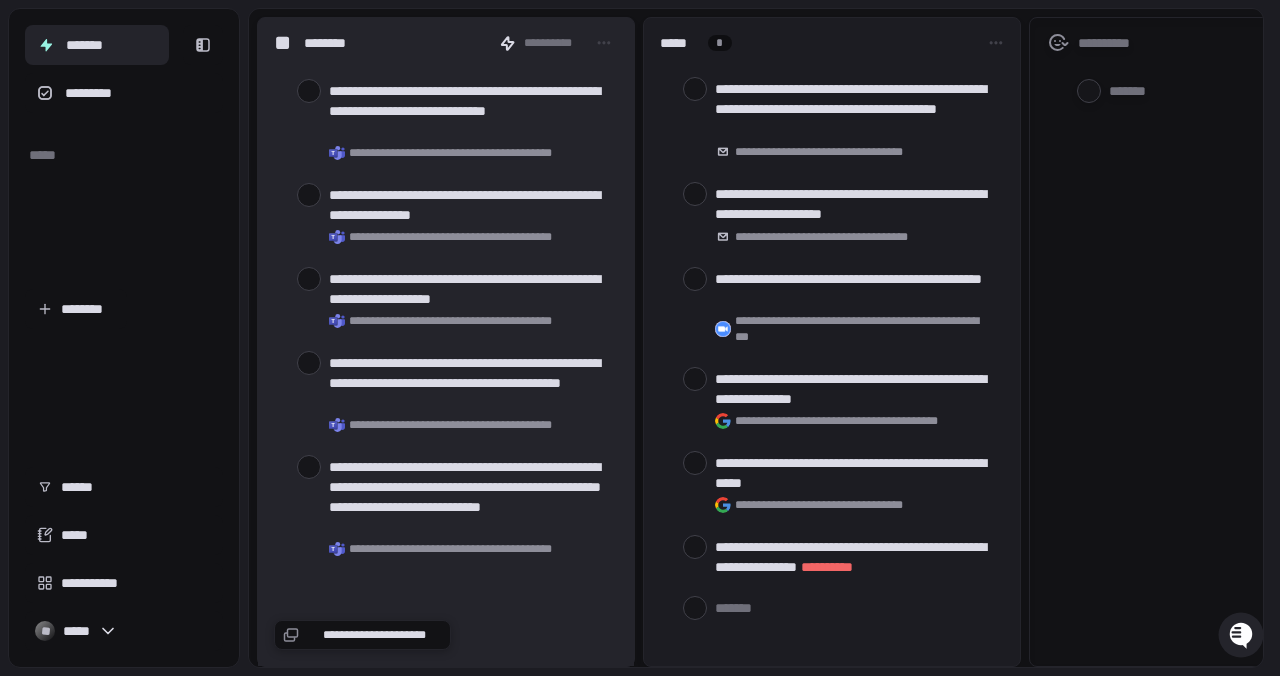 click on "*******" at bounding box center (97, 45) 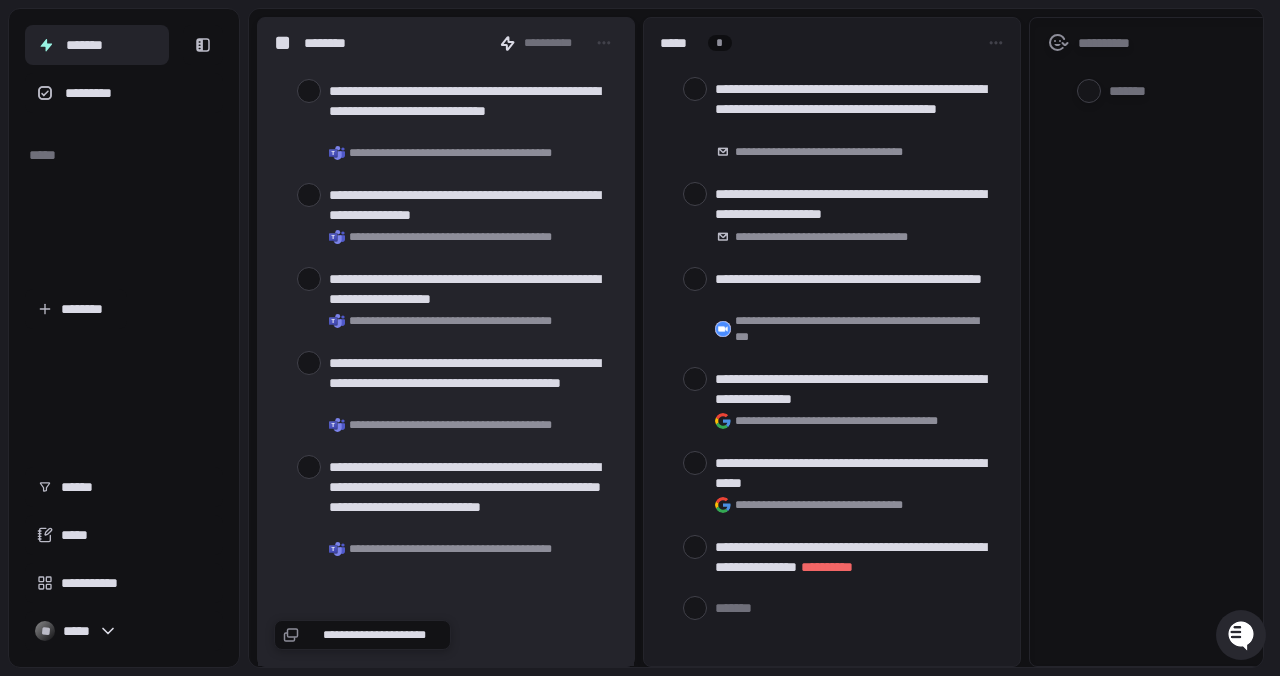 click 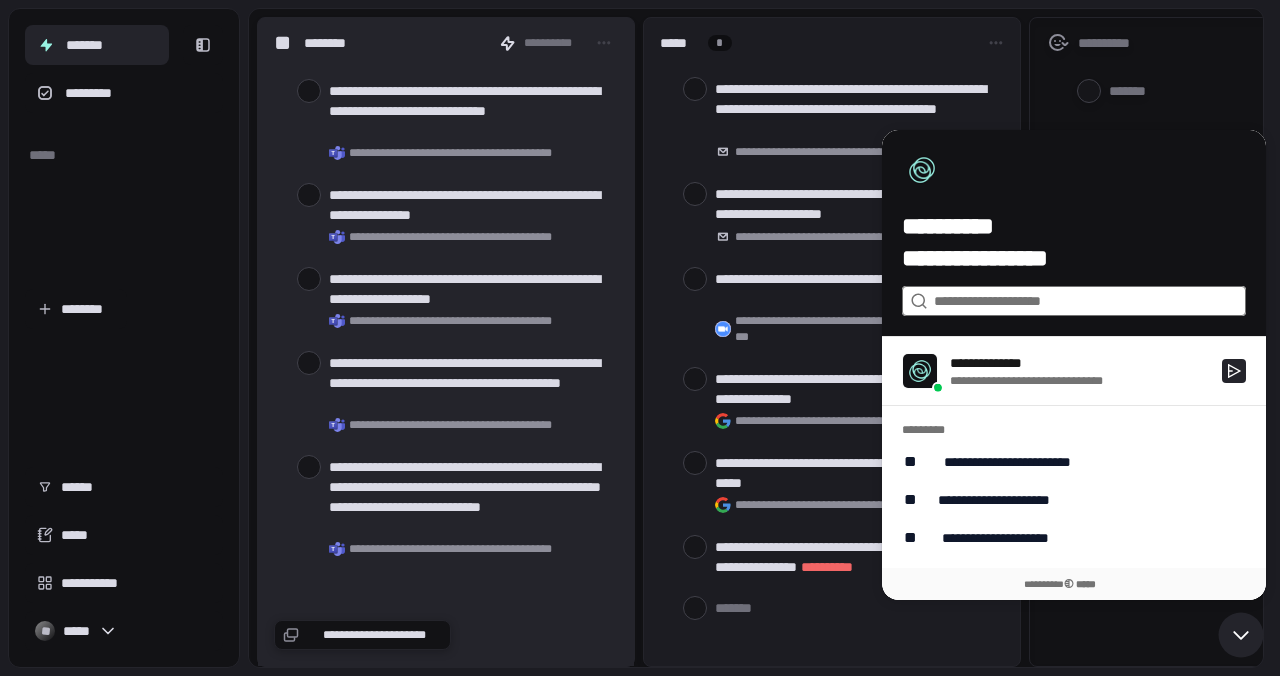 click at bounding box center (1073, 301) 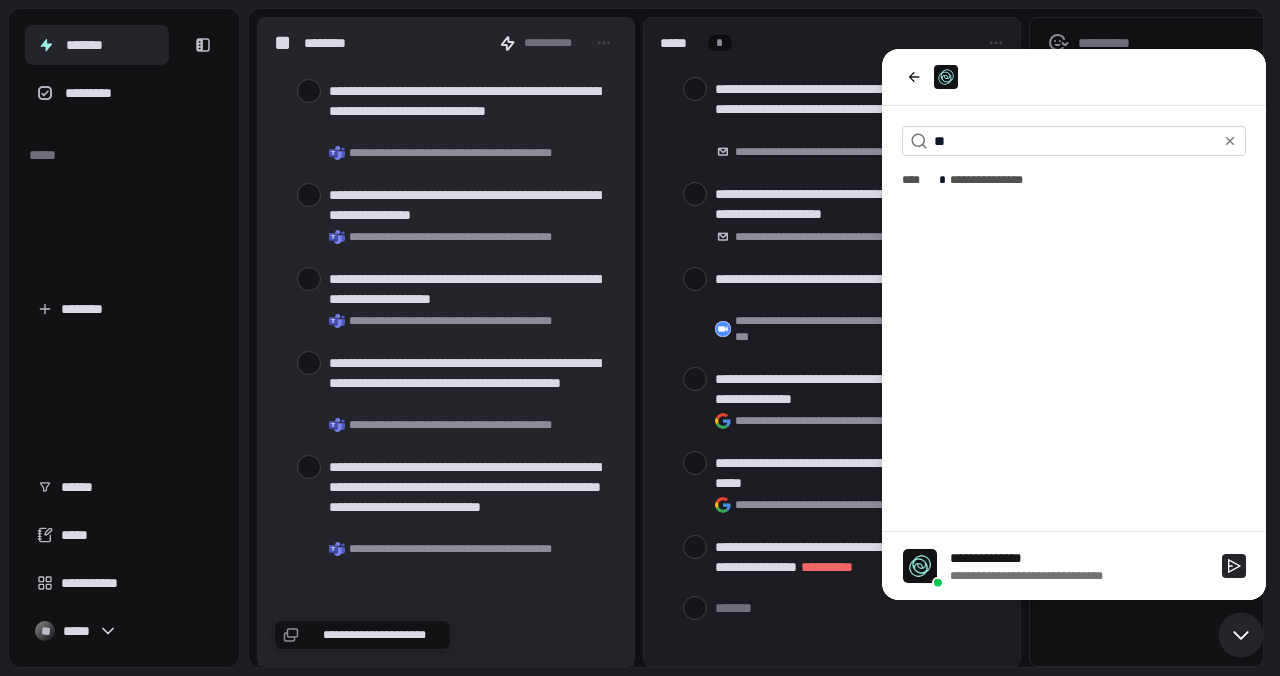 type on "*" 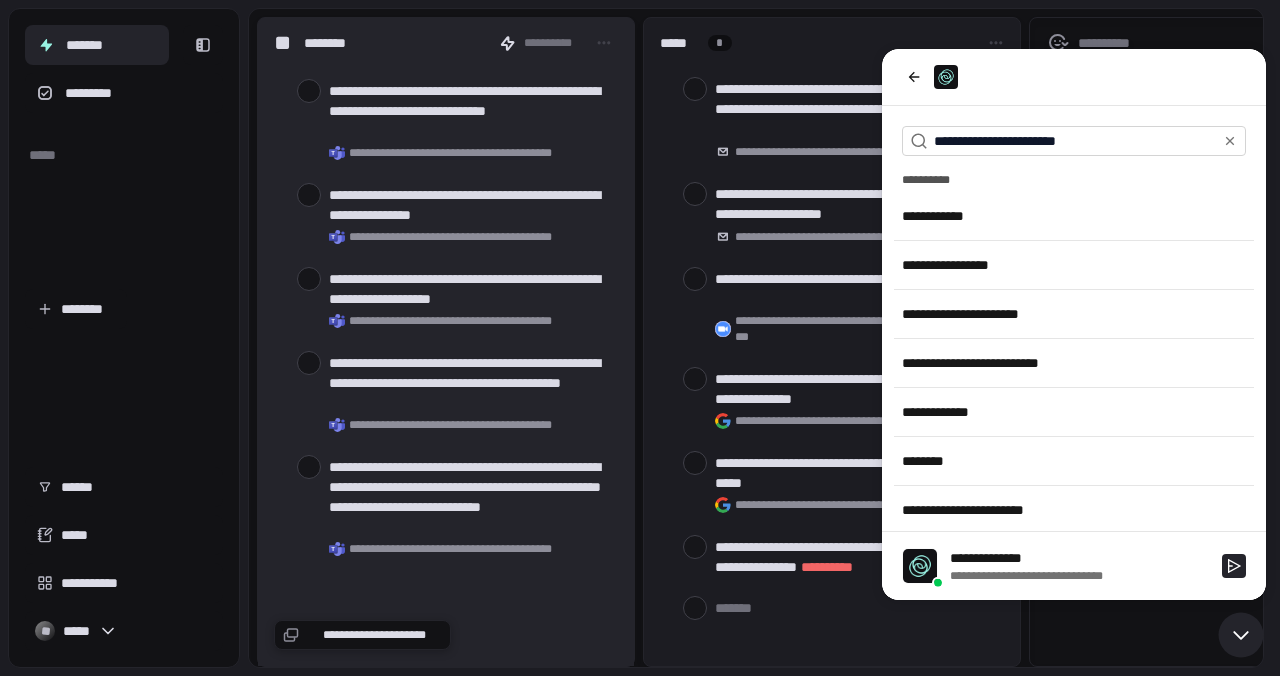 scroll, scrollTop: 0, scrollLeft: 0, axis: both 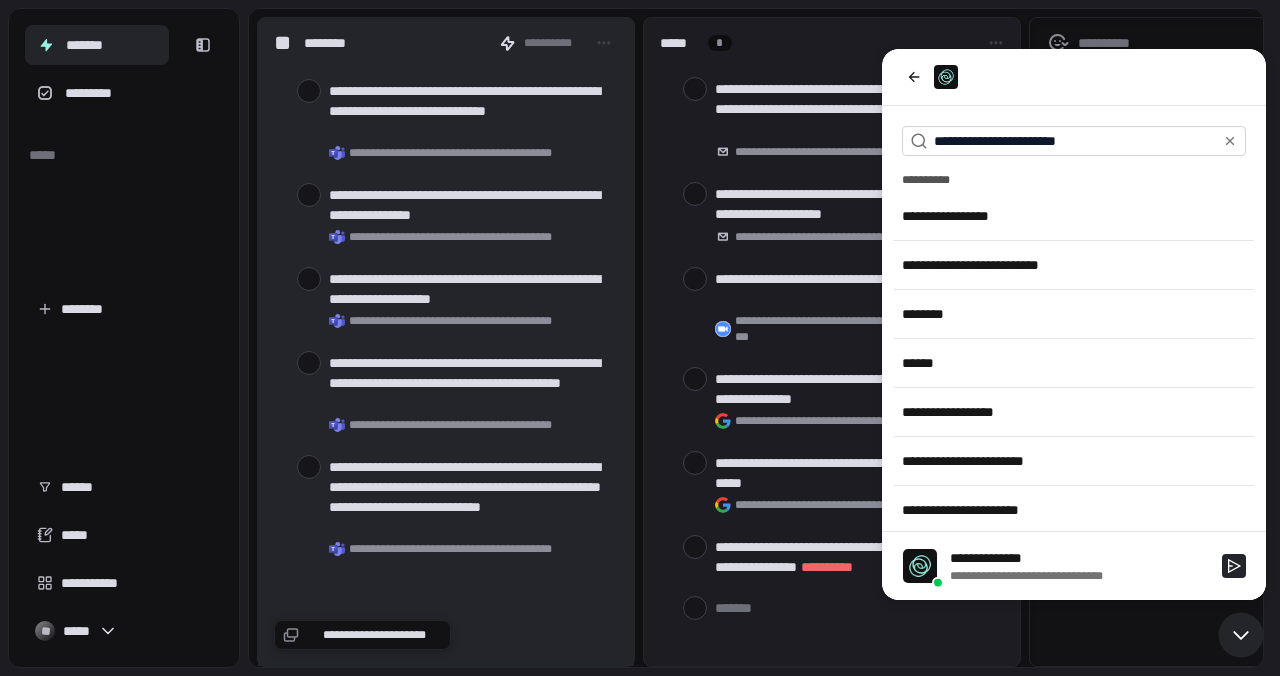 type on "**********" 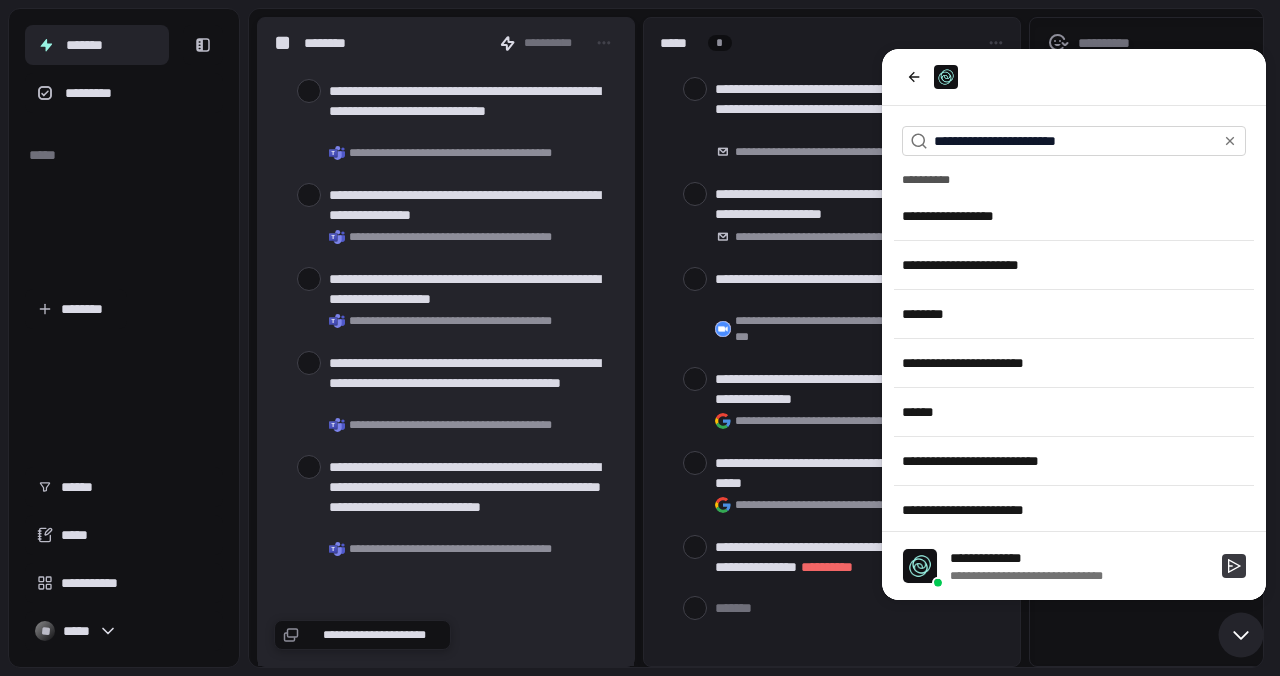click 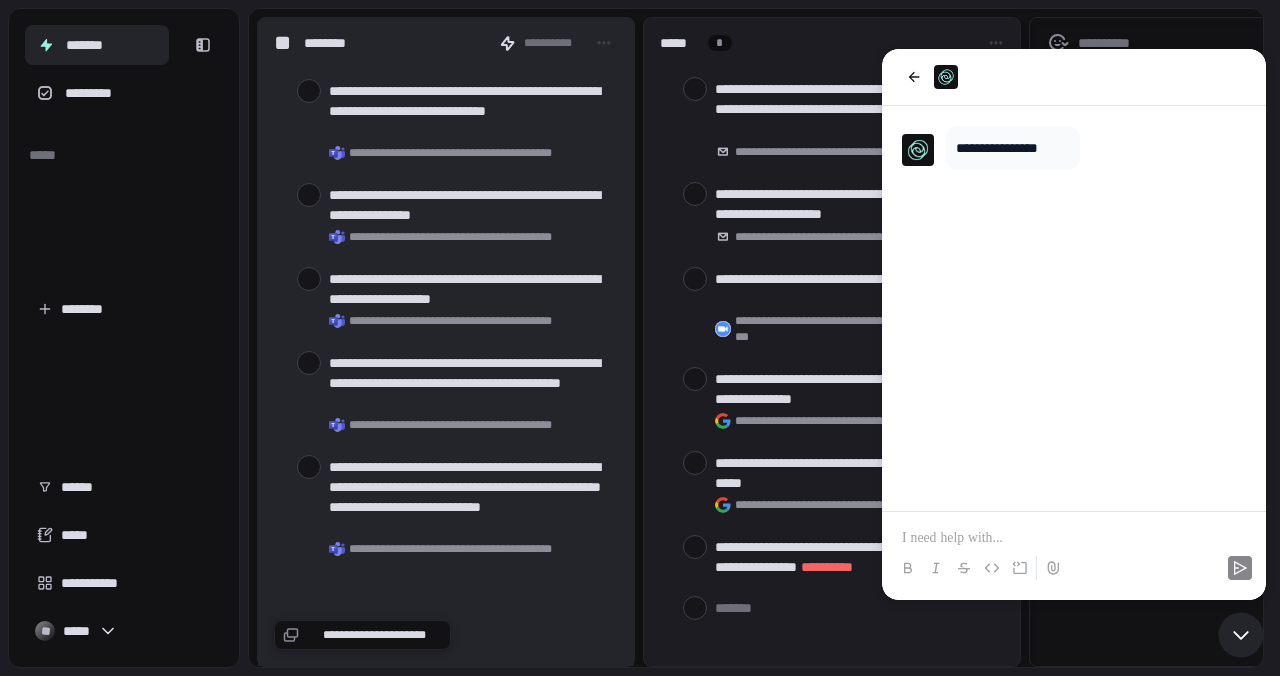 click at bounding box center (1074, 538) 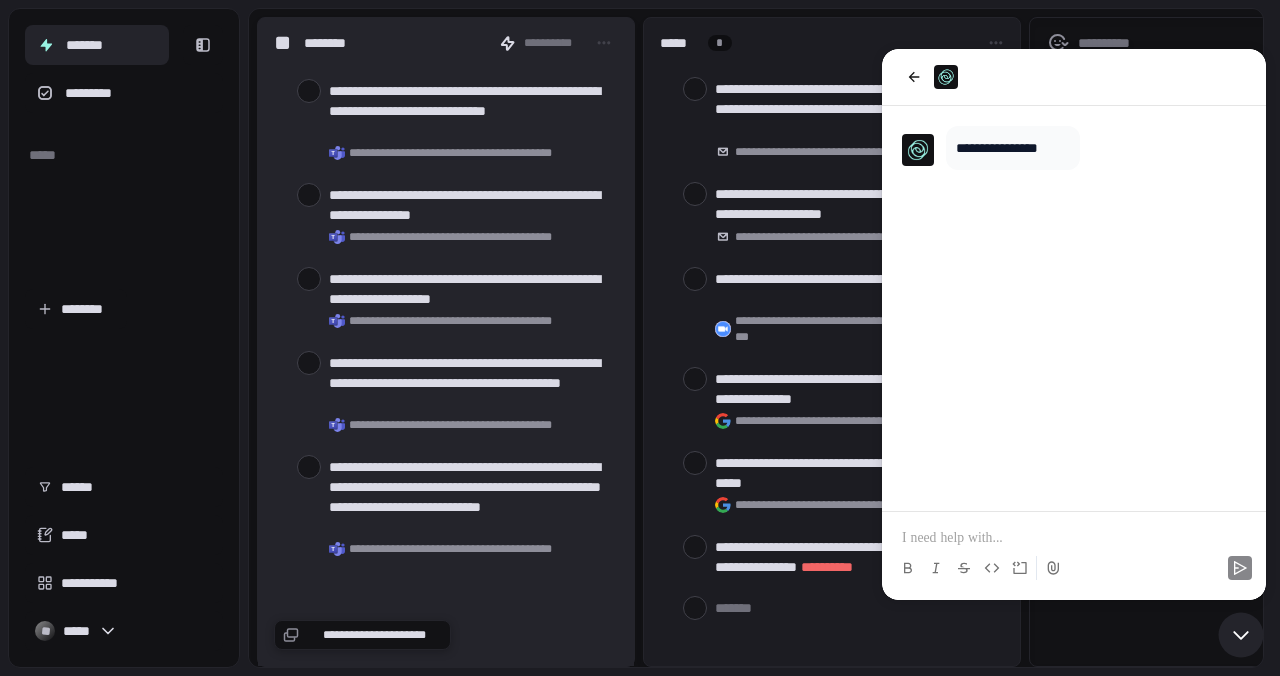 type 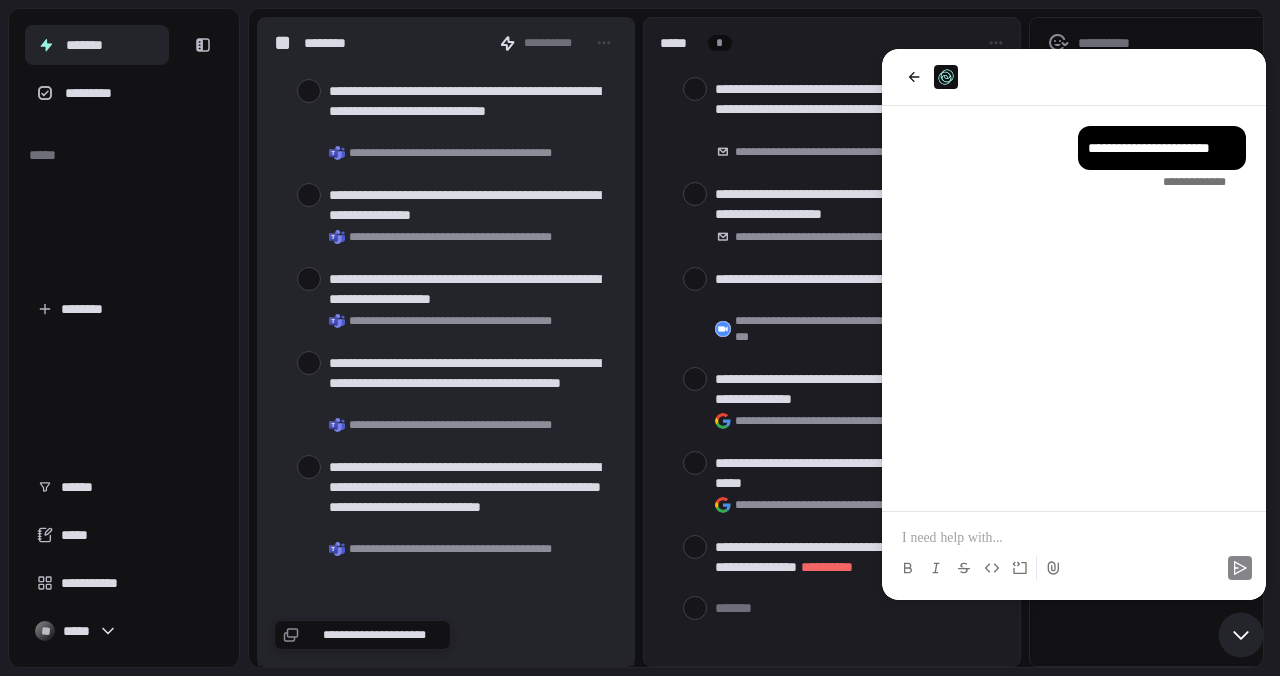 click at bounding box center [1074, 538] 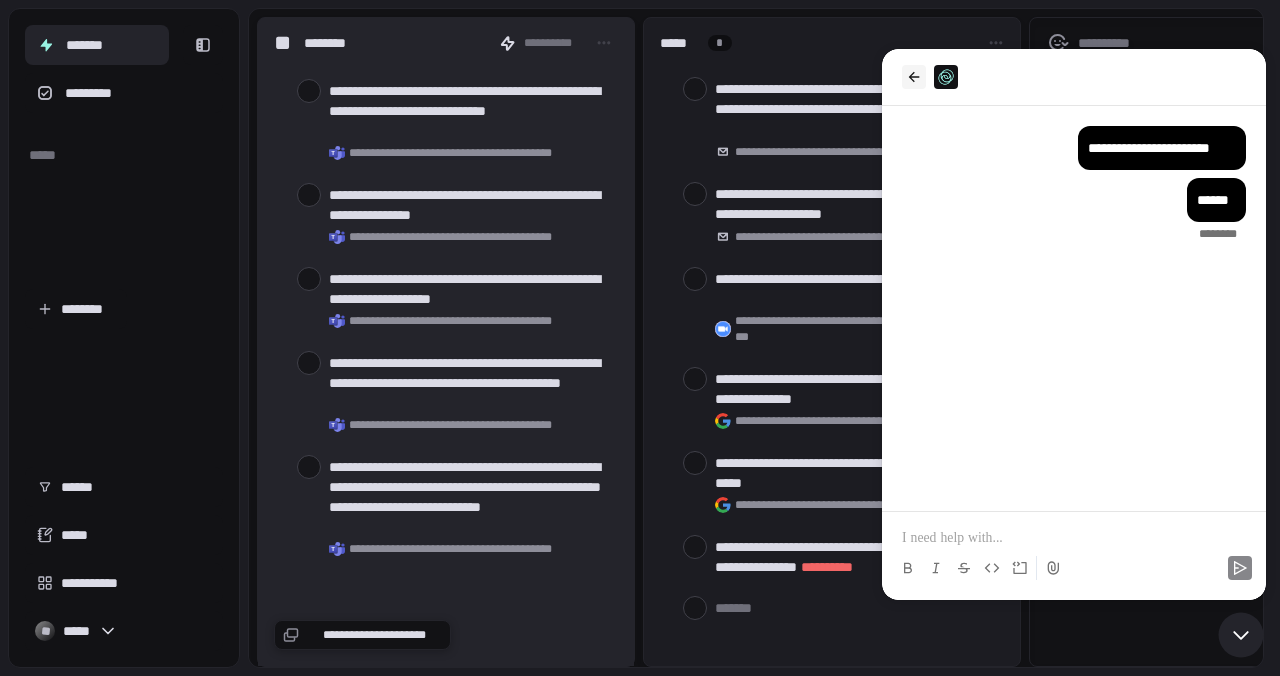 click 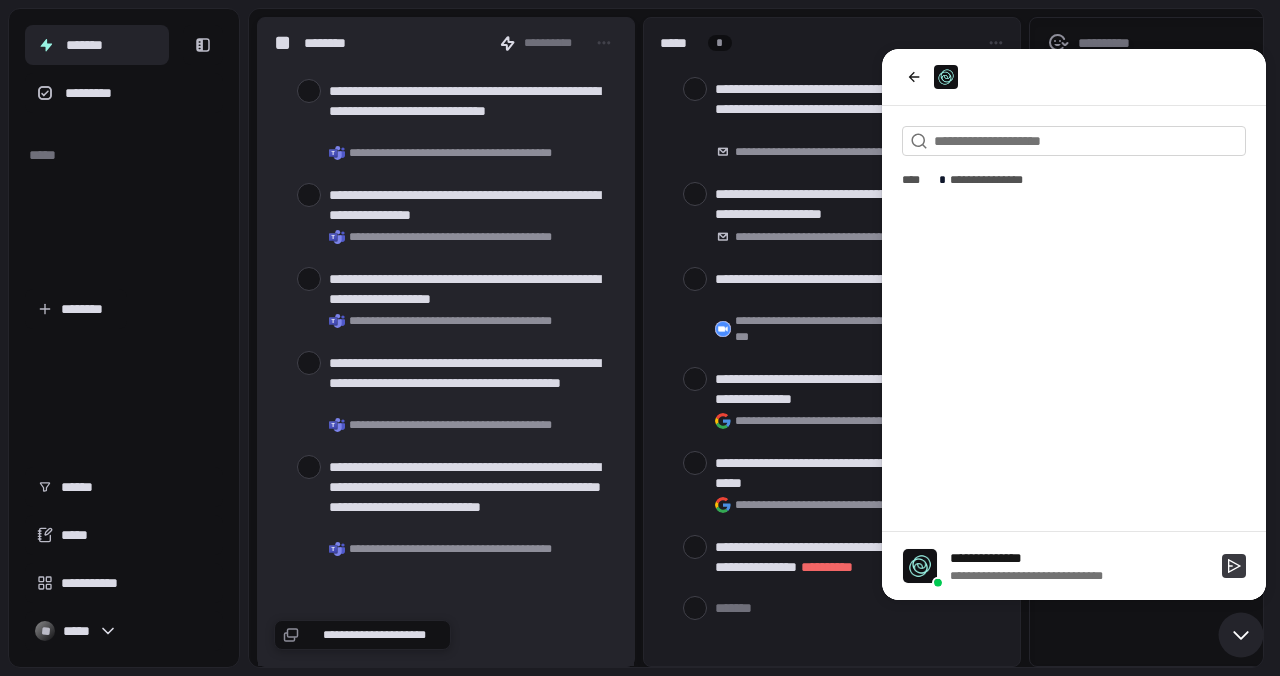click 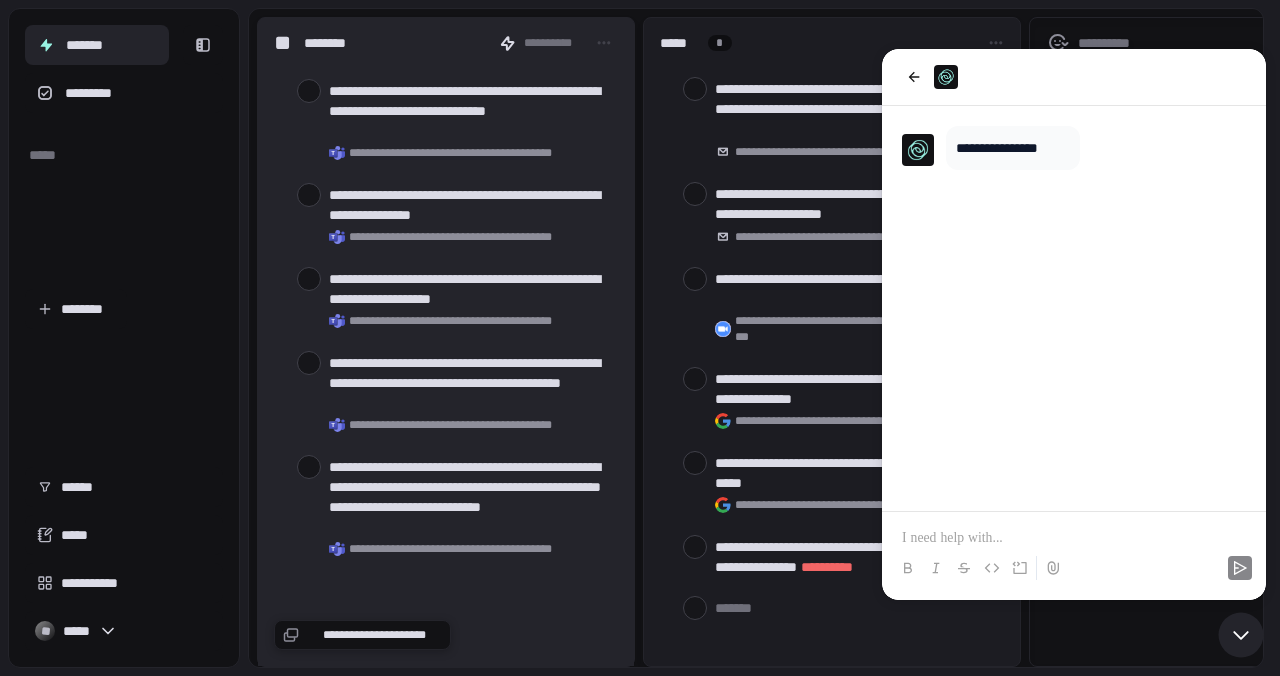 click at bounding box center [1074, 538] 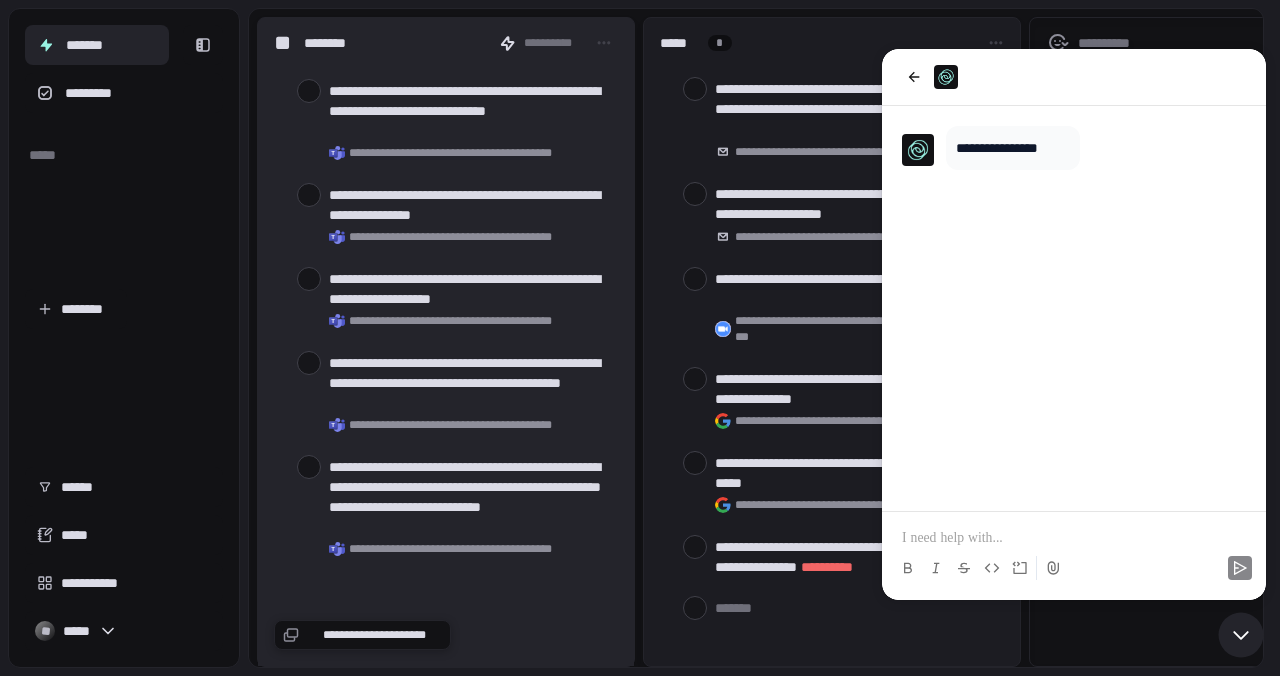 type 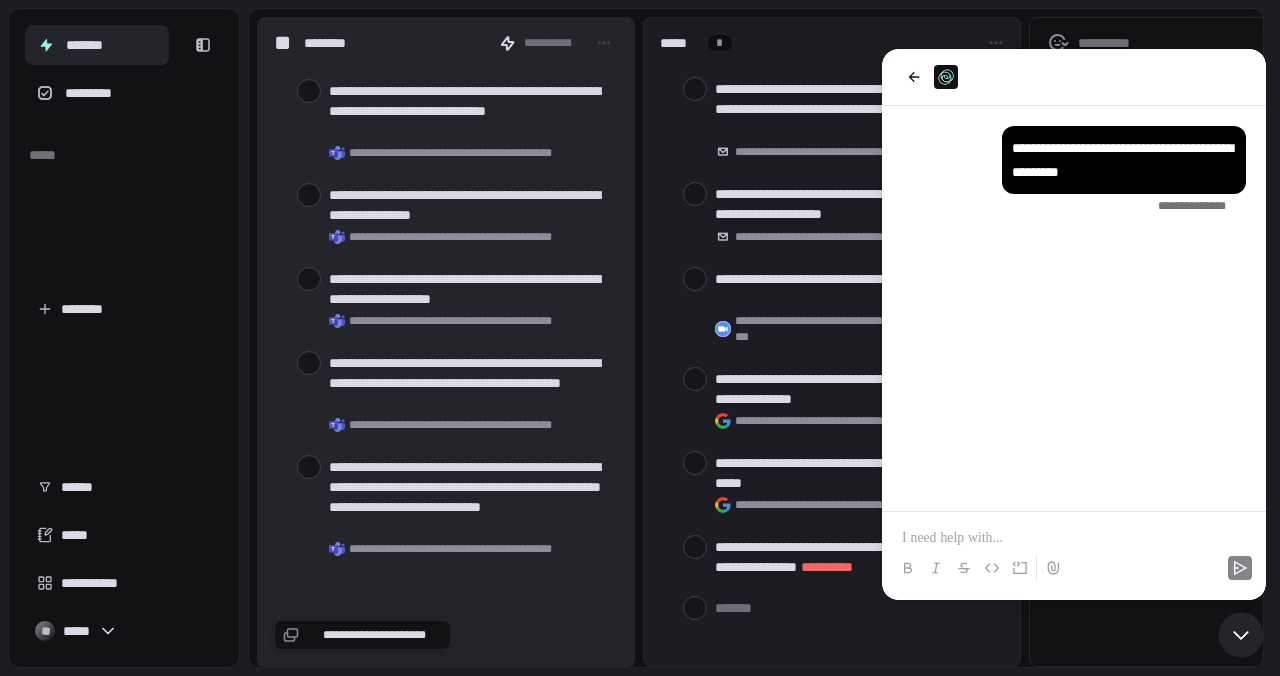 click at bounding box center (1074, 538) 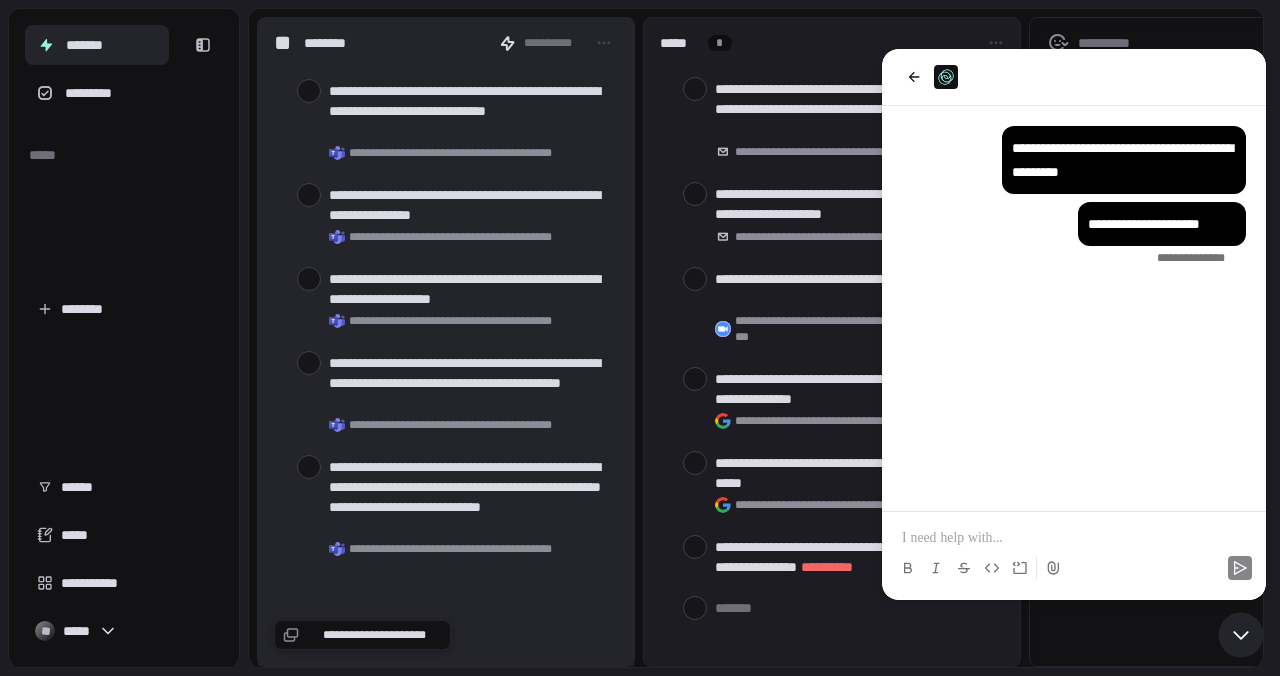 type on "*" 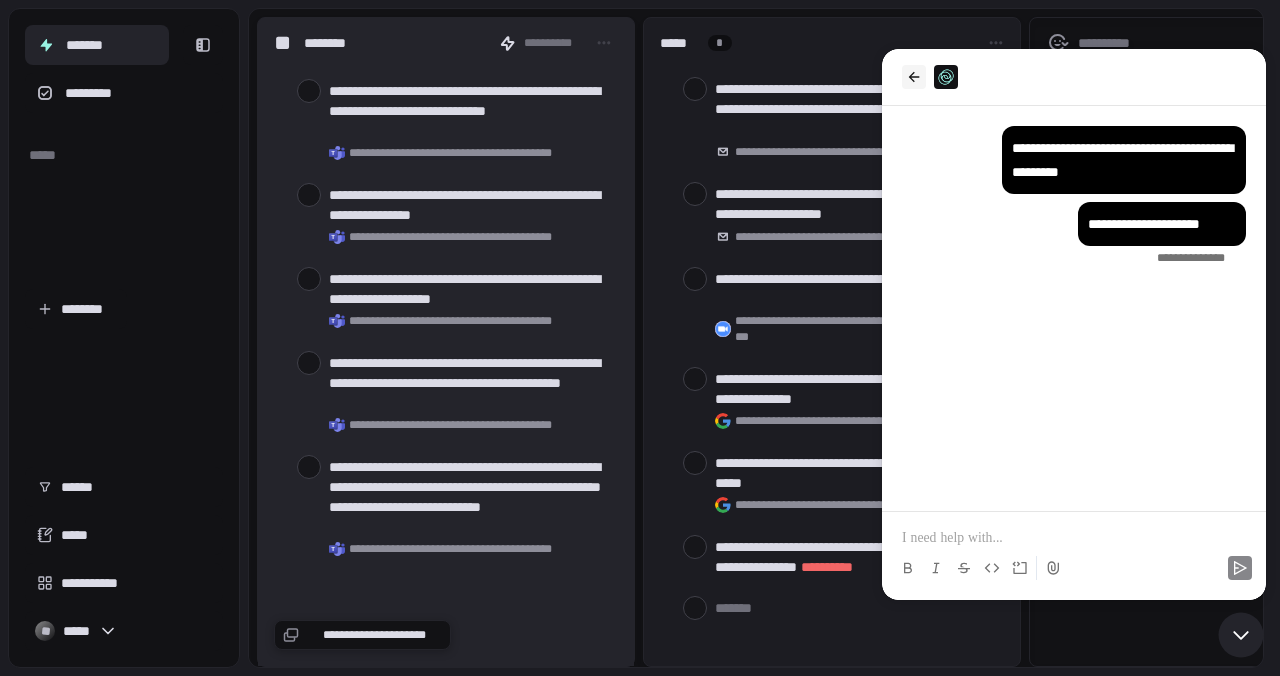 click 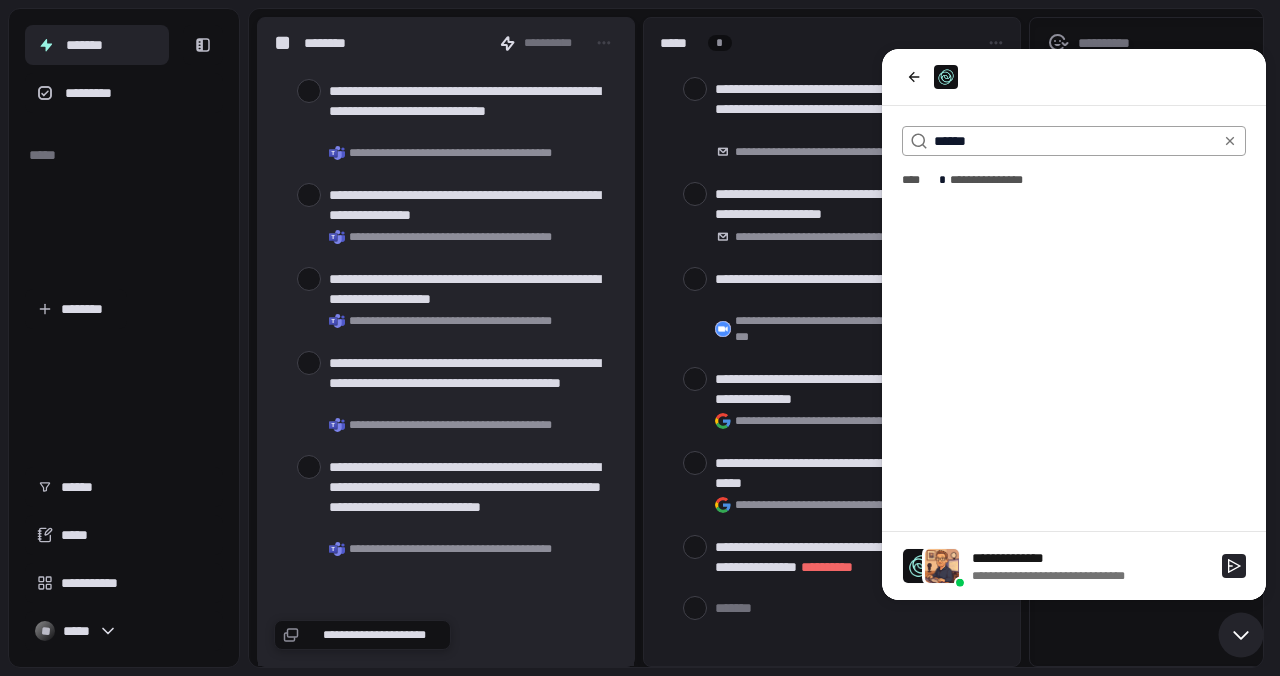type on "******" 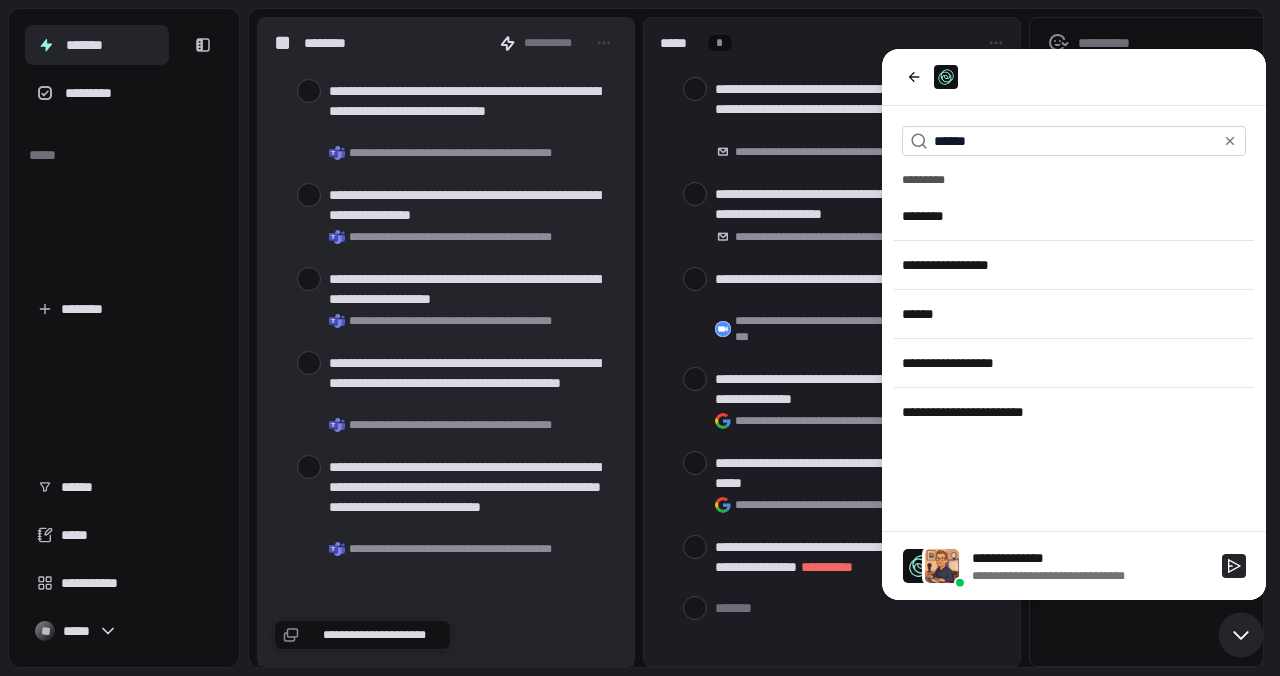 click at bounding box center [942, 566] 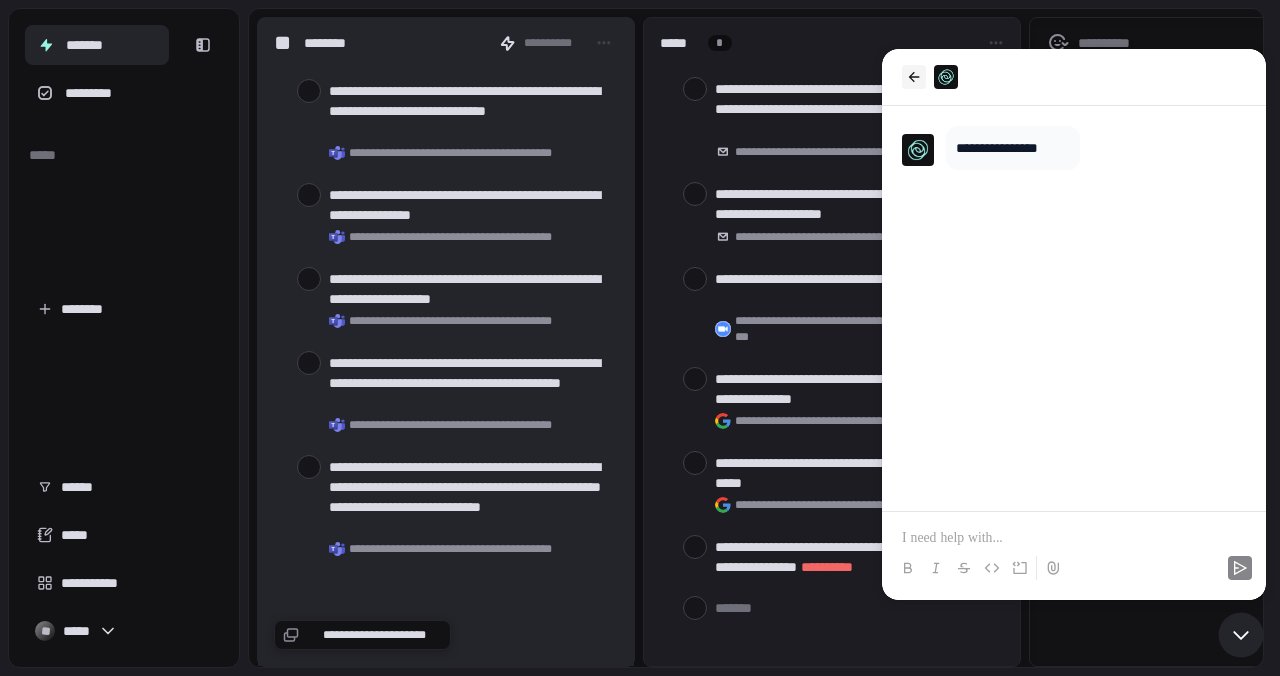 click 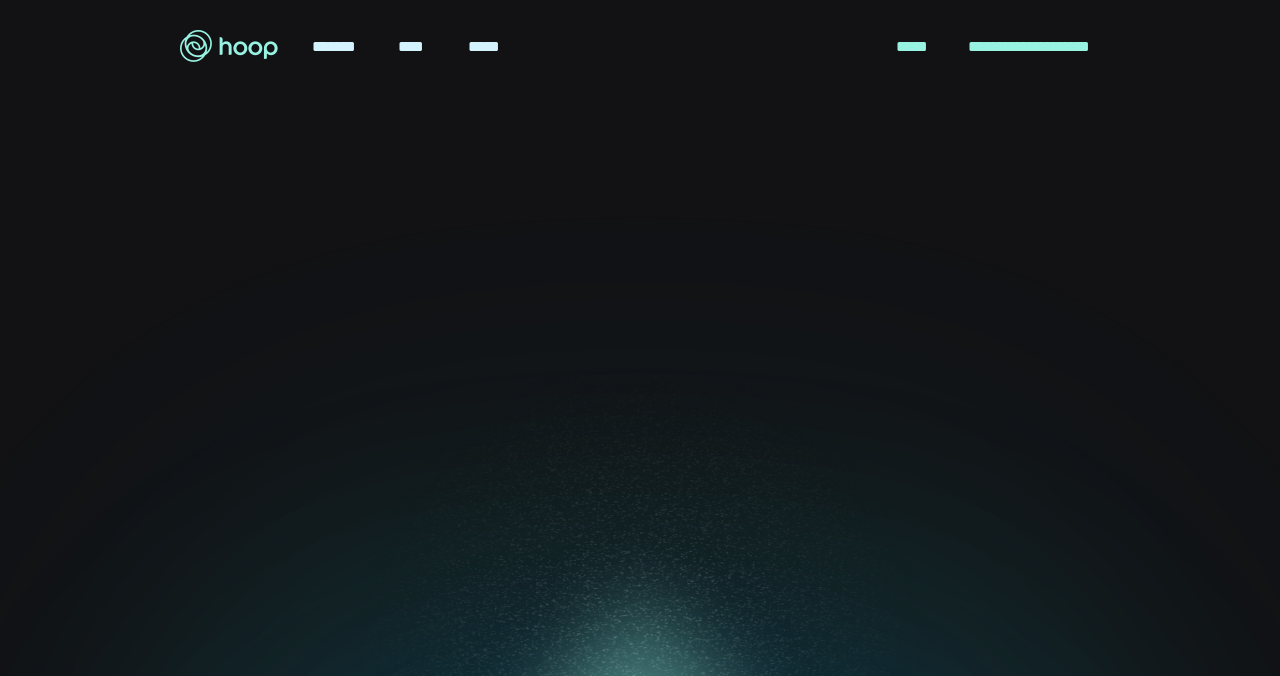 scroll, scrollTop: 0, scrollLeft: 0, axis: both 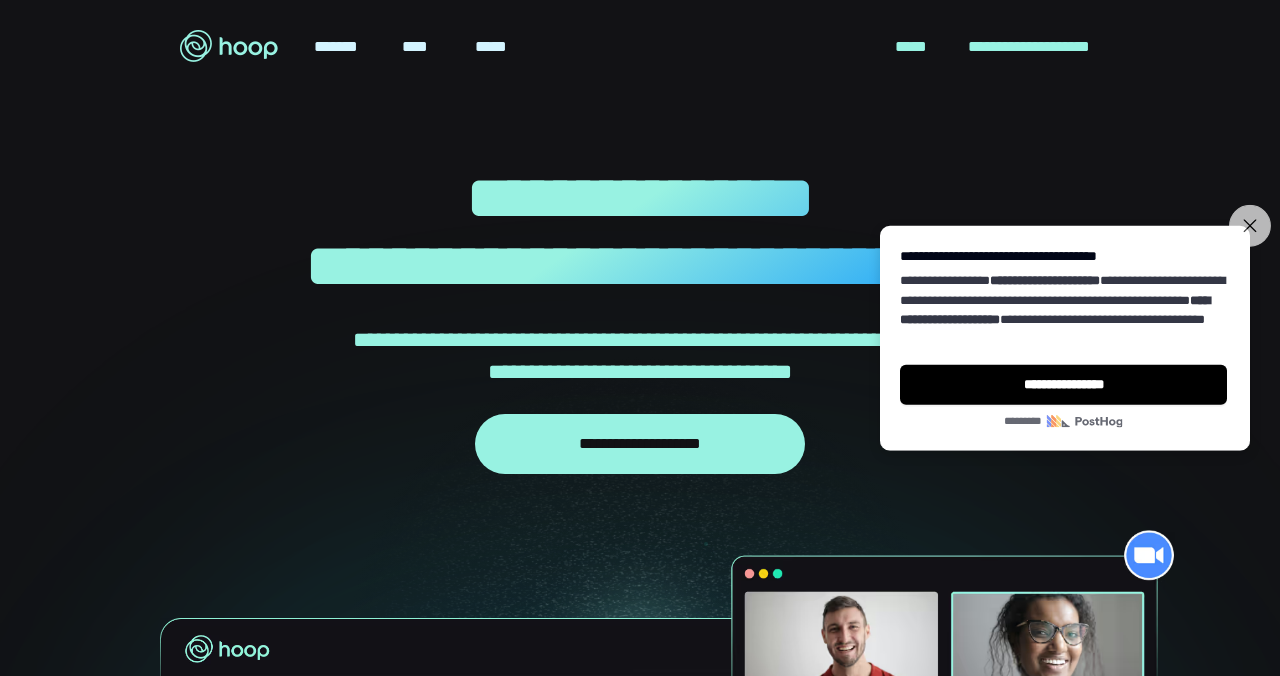 click on "**********" 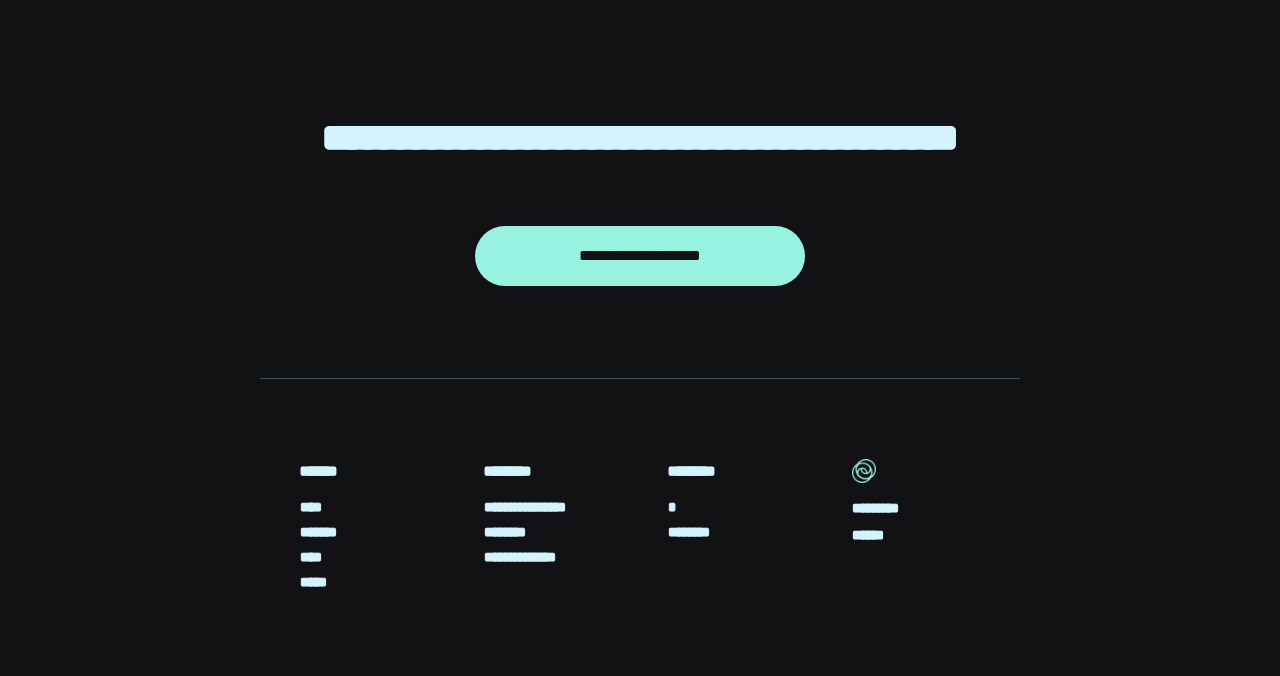 scroll, scrollTop: 6222, scrollLeft: 0, axis: vertical 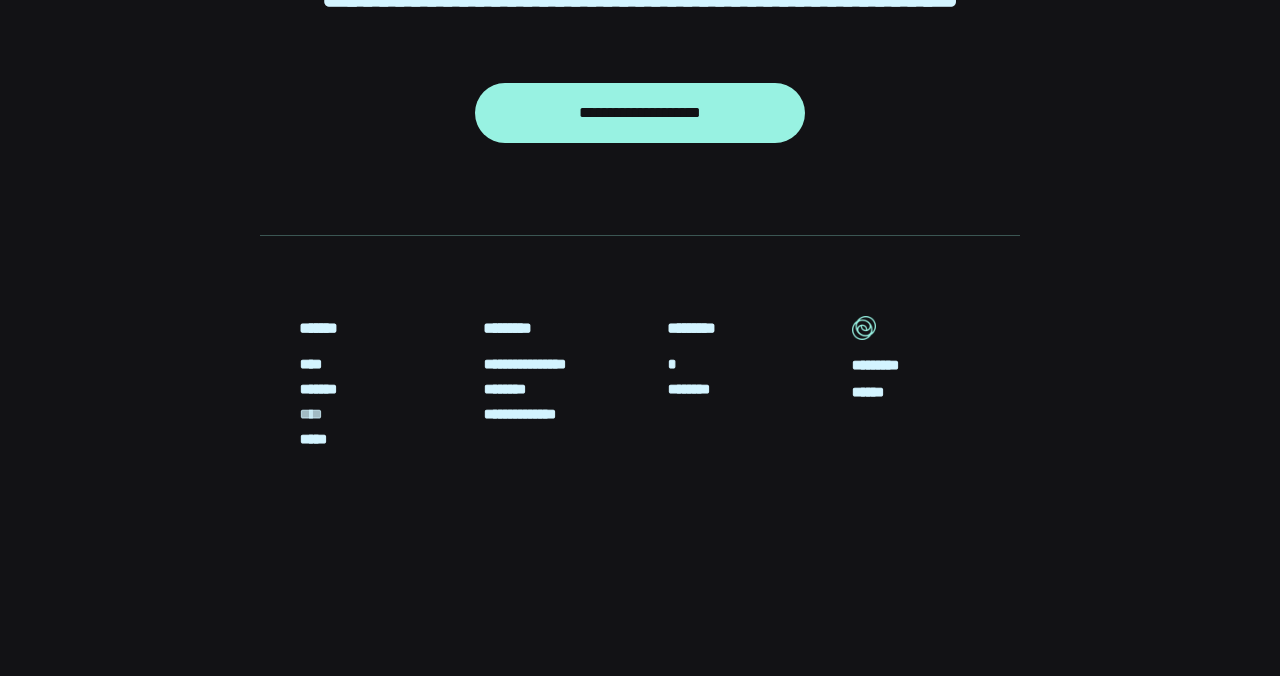 click on "****" at bounding box center (314, 414) 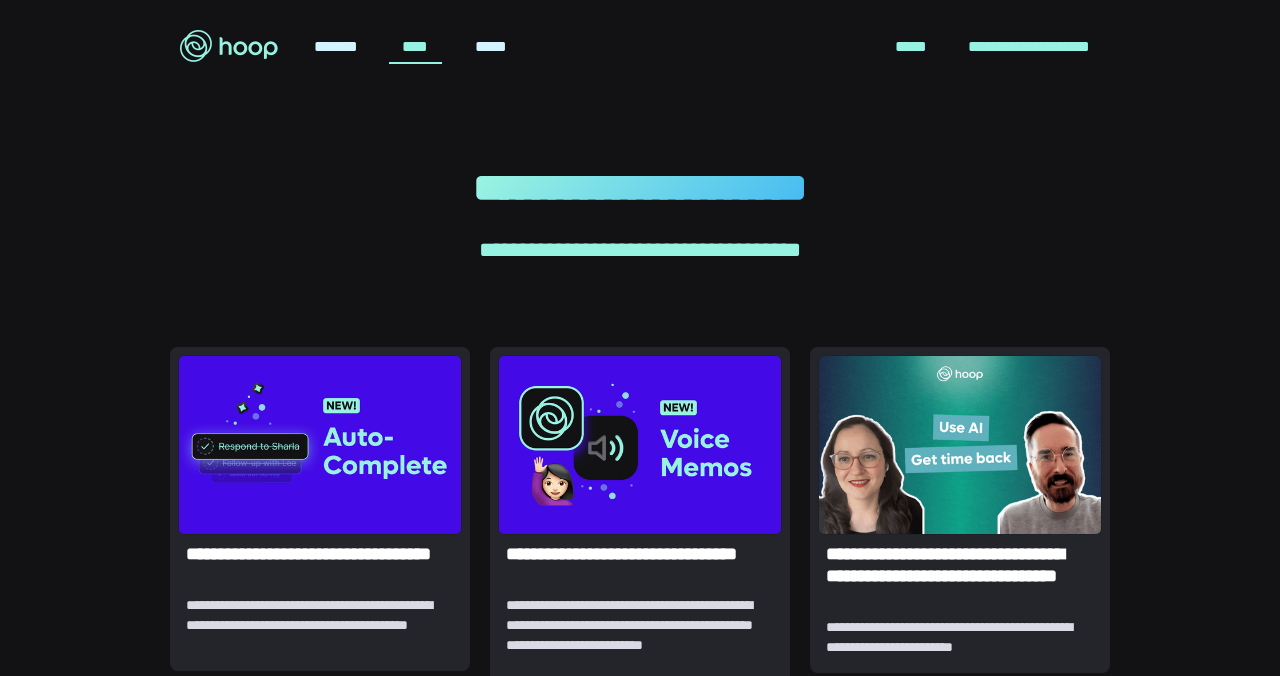 scroll, scrollTop: 72, scrollLeft: 0, axis: vertical 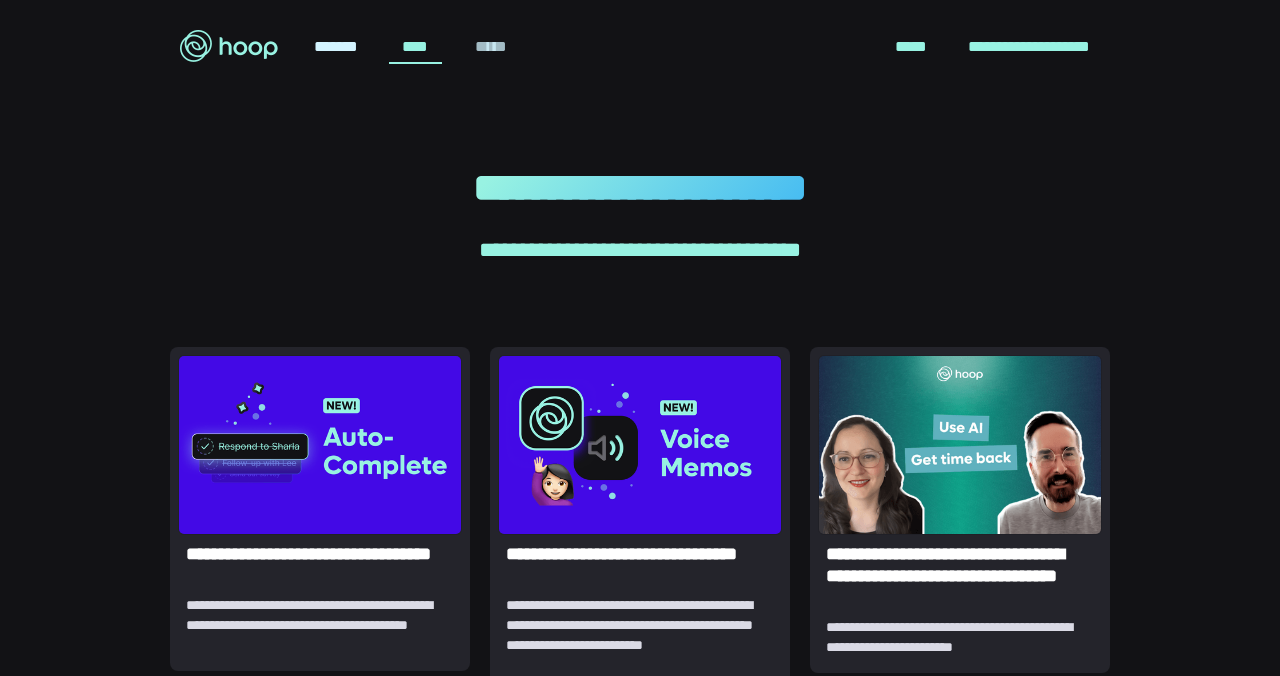 click on "*****" at bounding box center (490, 47) 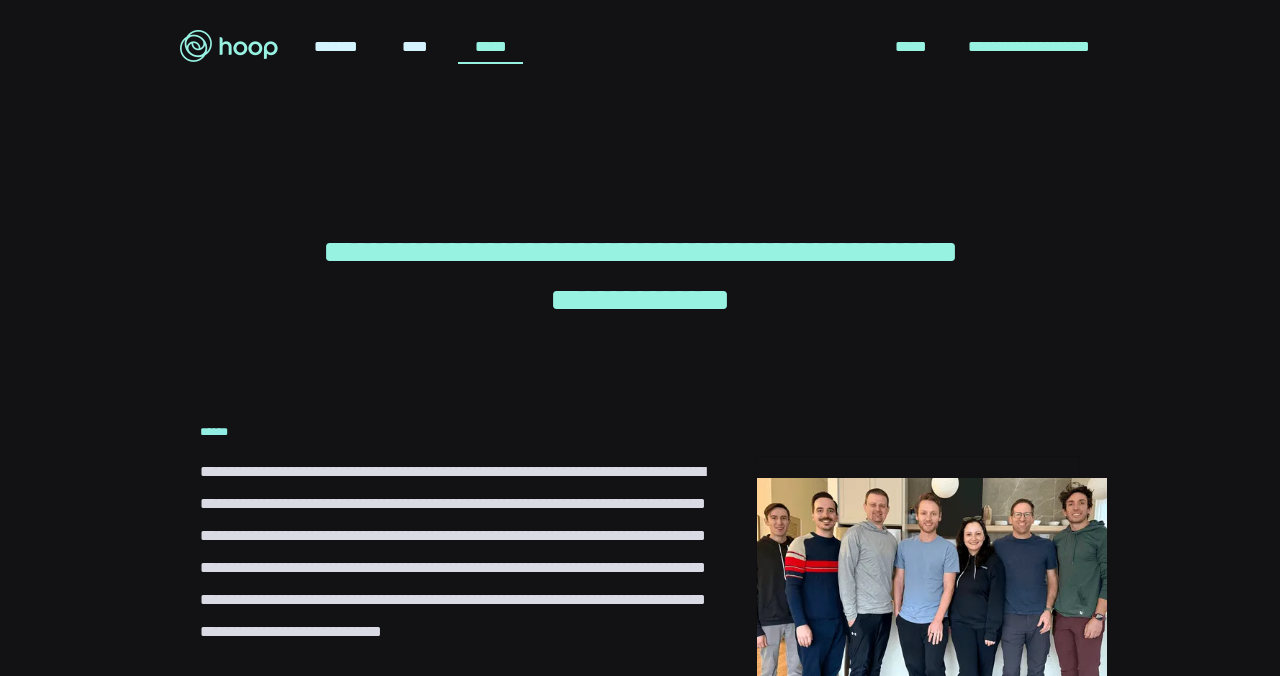 scroll, scrollTop: 0, scrollLeft: 0, axis: both 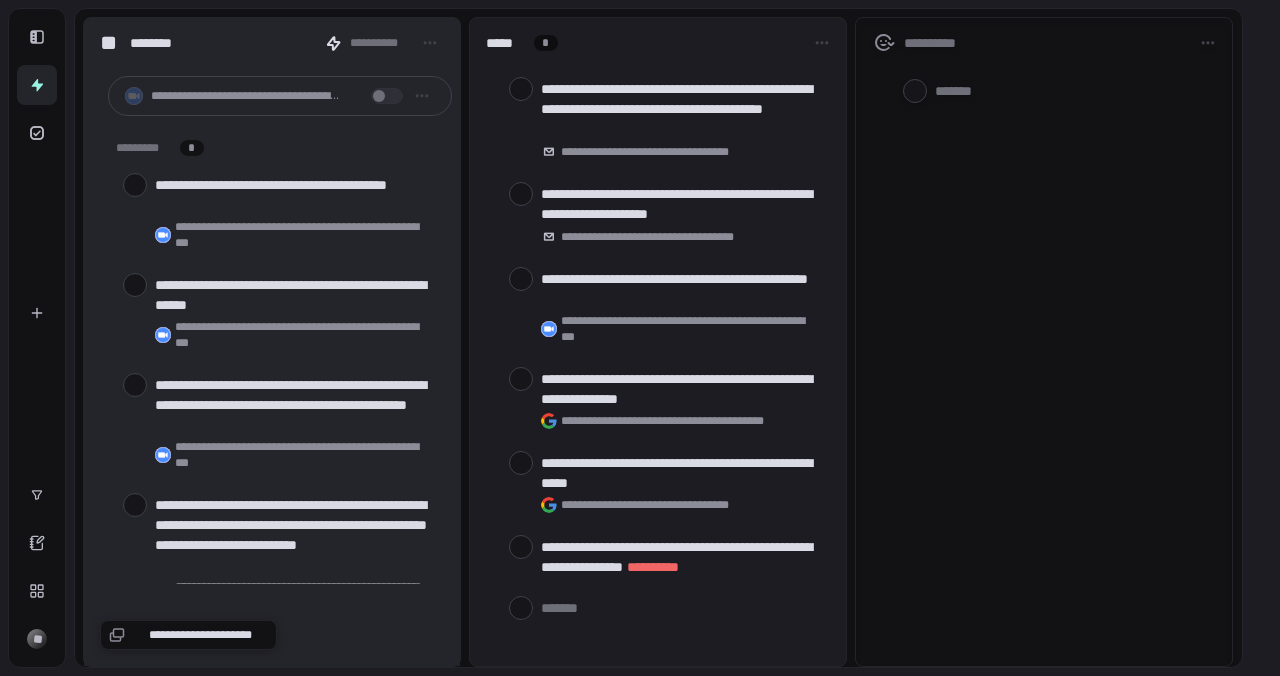 type on "*" 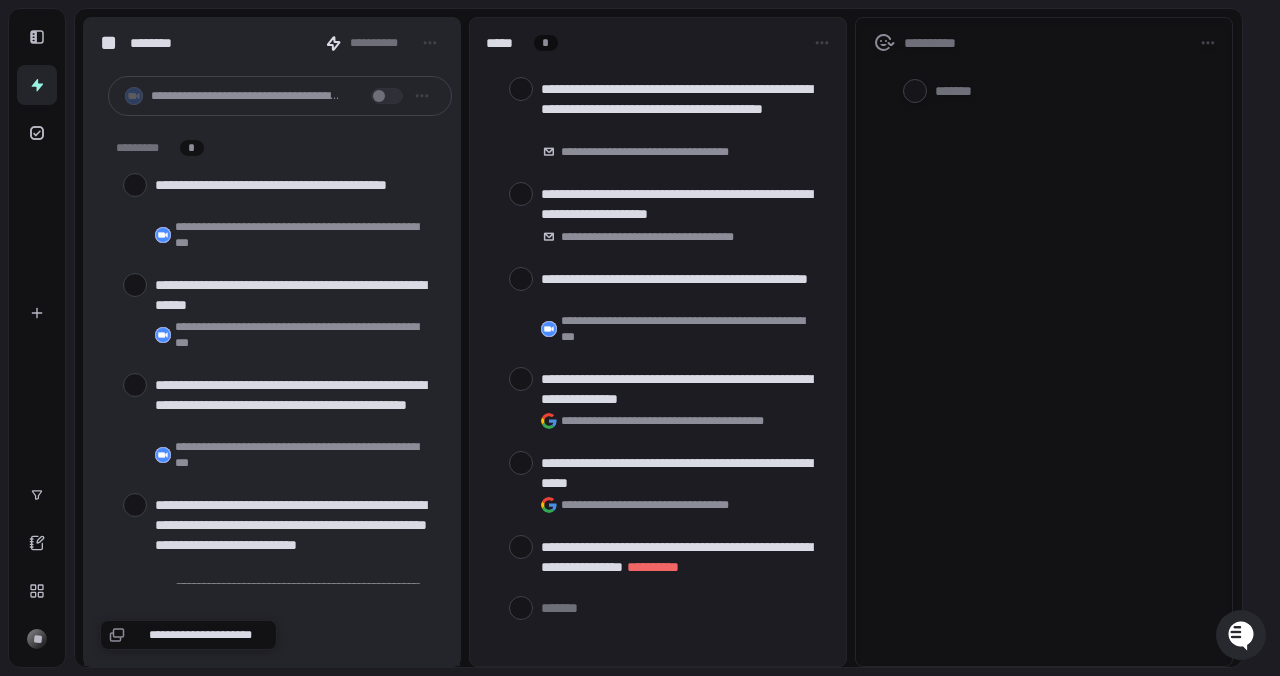 click 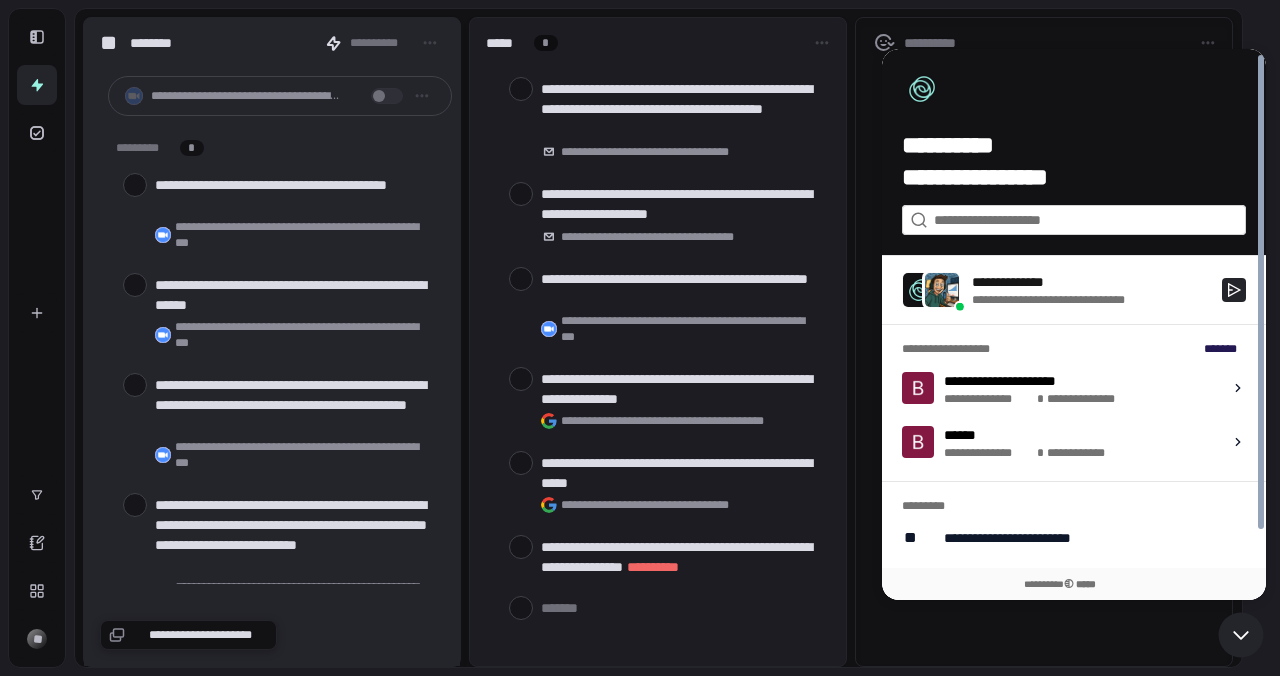 click on "**********" at bounding box center [1040, 388] 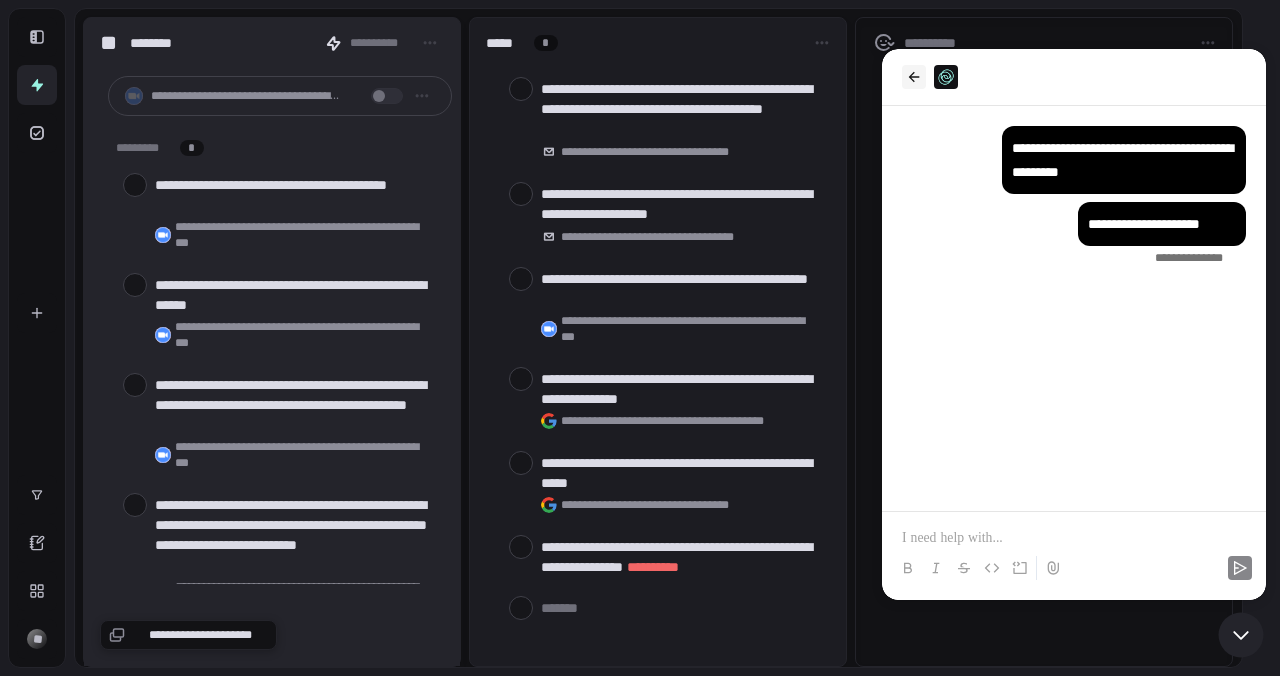 click at bounding box center (914, 77) 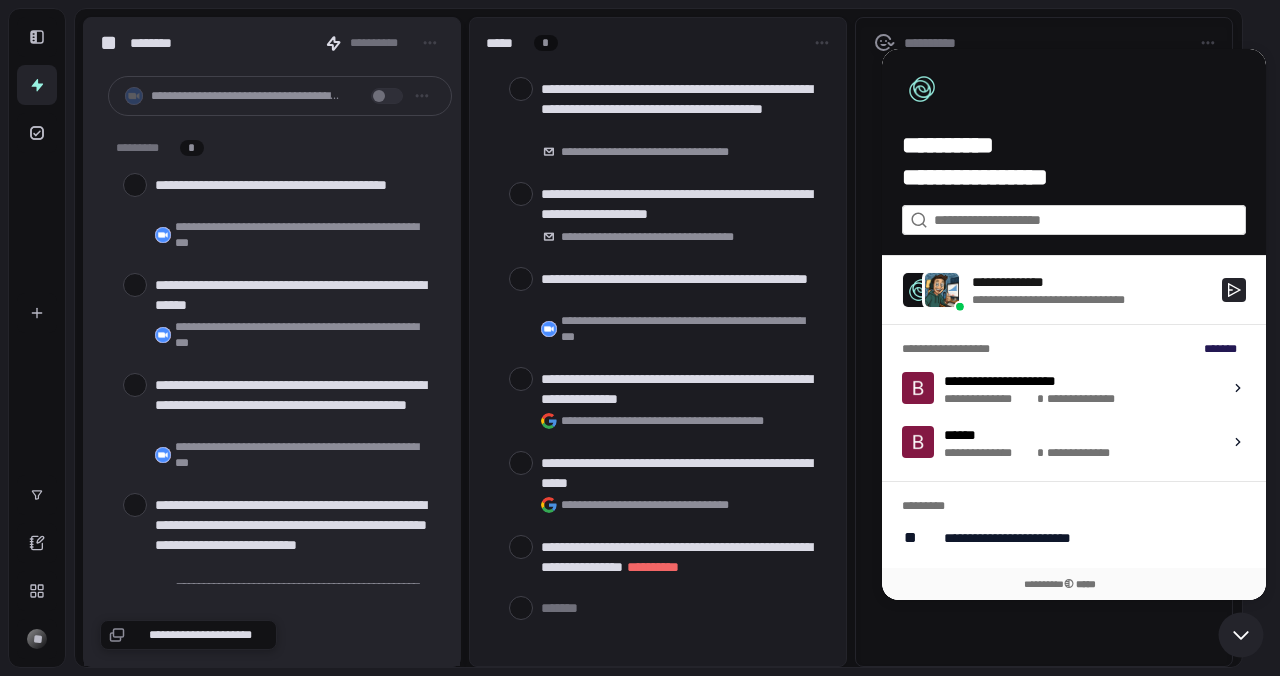 scroll, scrollTop: 0, scrollLeft: 0, axis: both 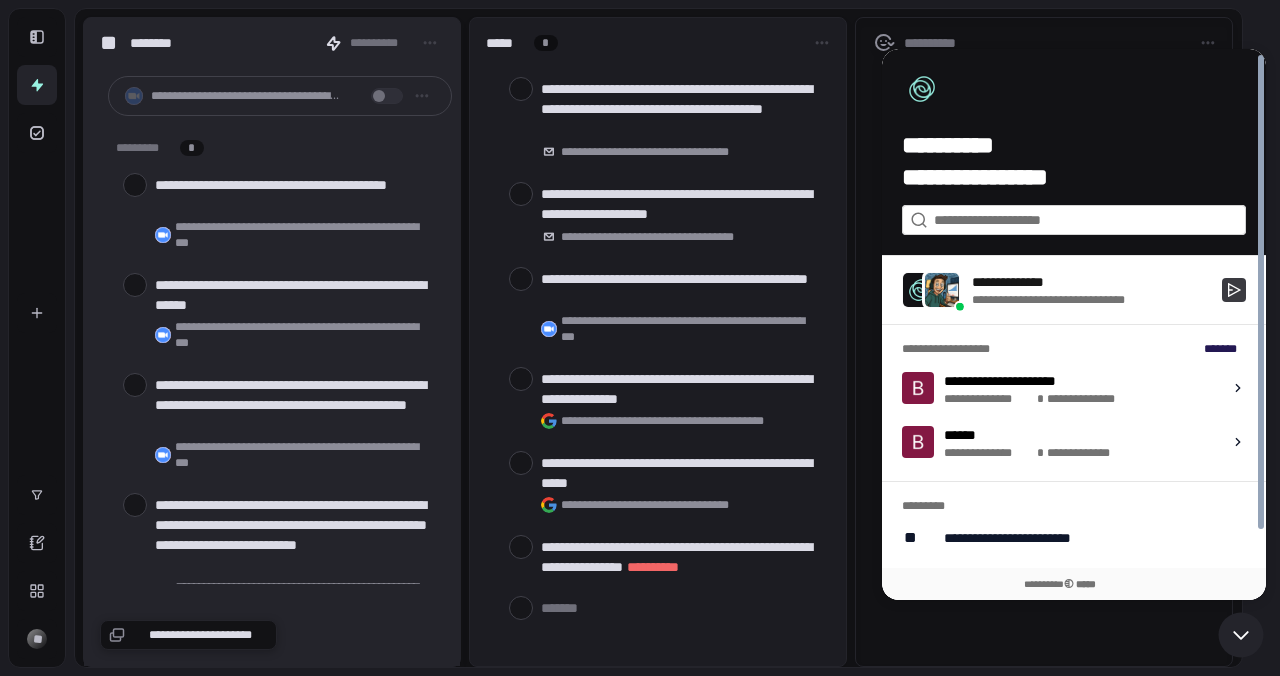 click 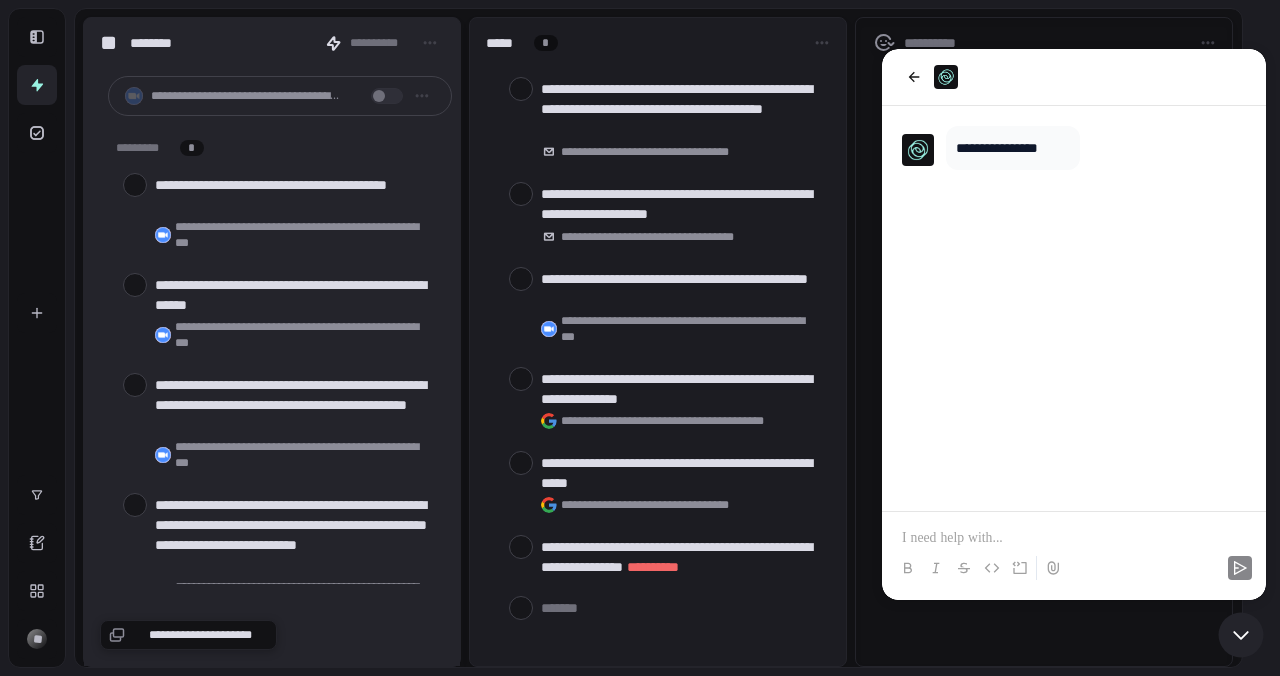 click at bounding box center (1074, 568) 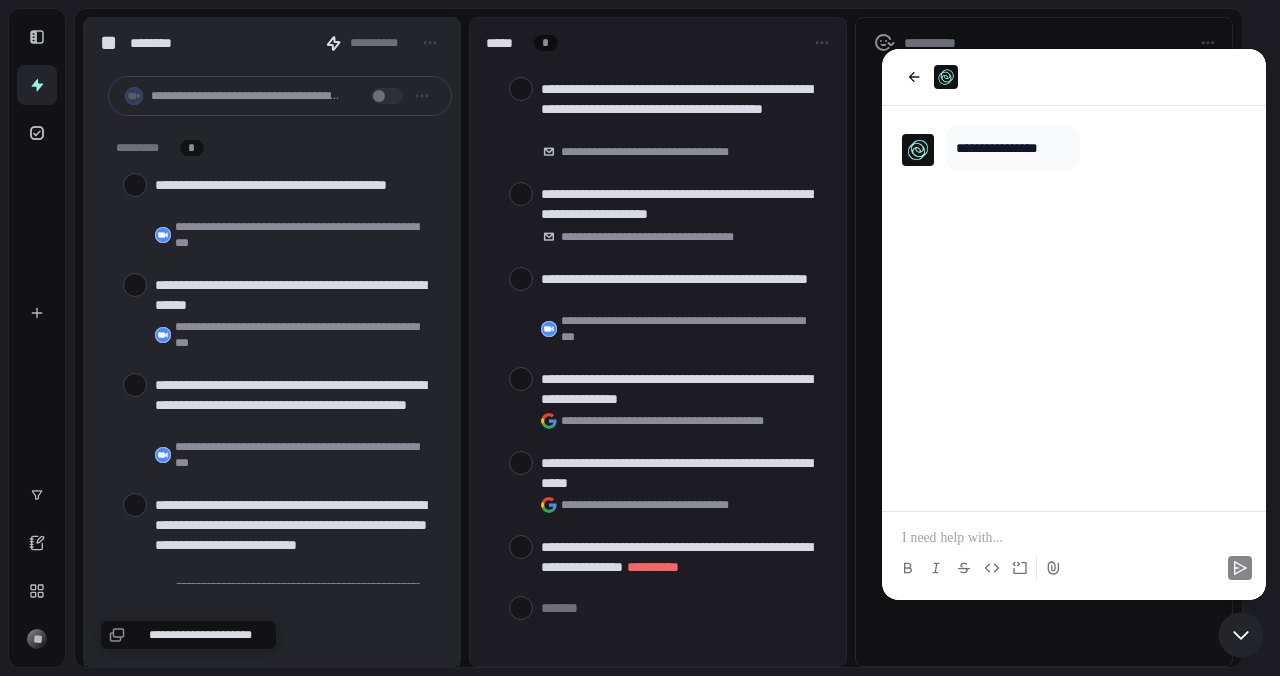 type 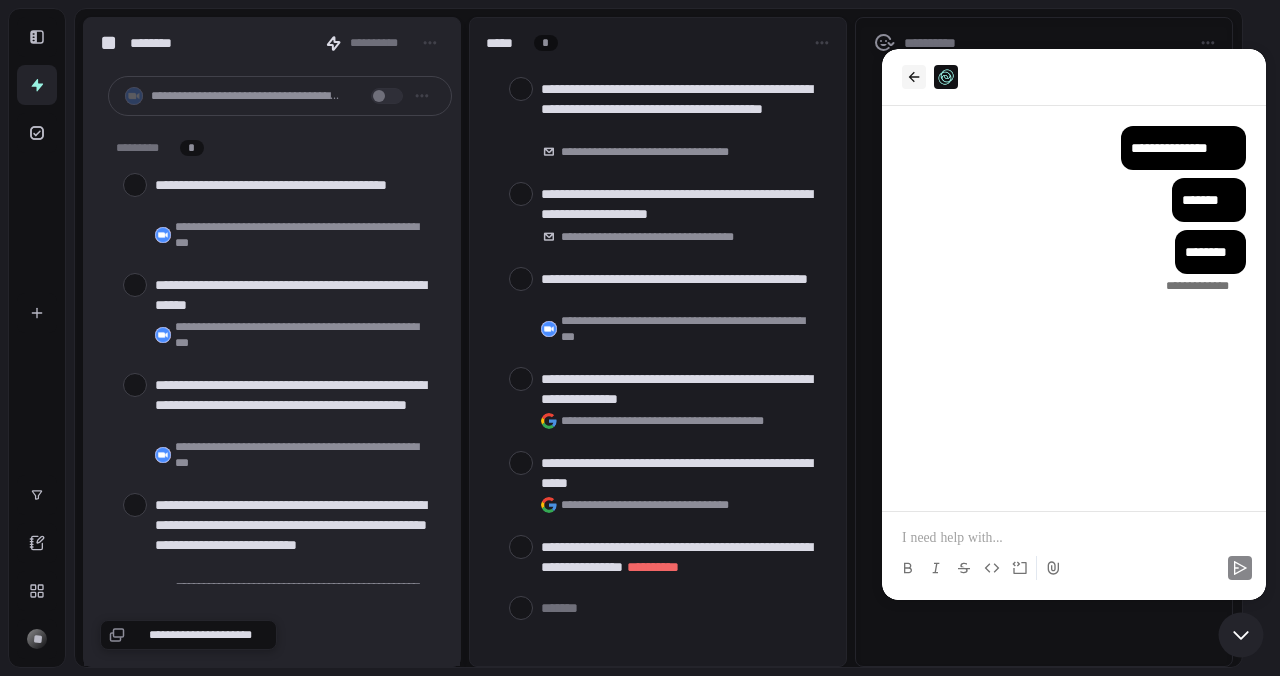 click at bounding box center (914, 77) 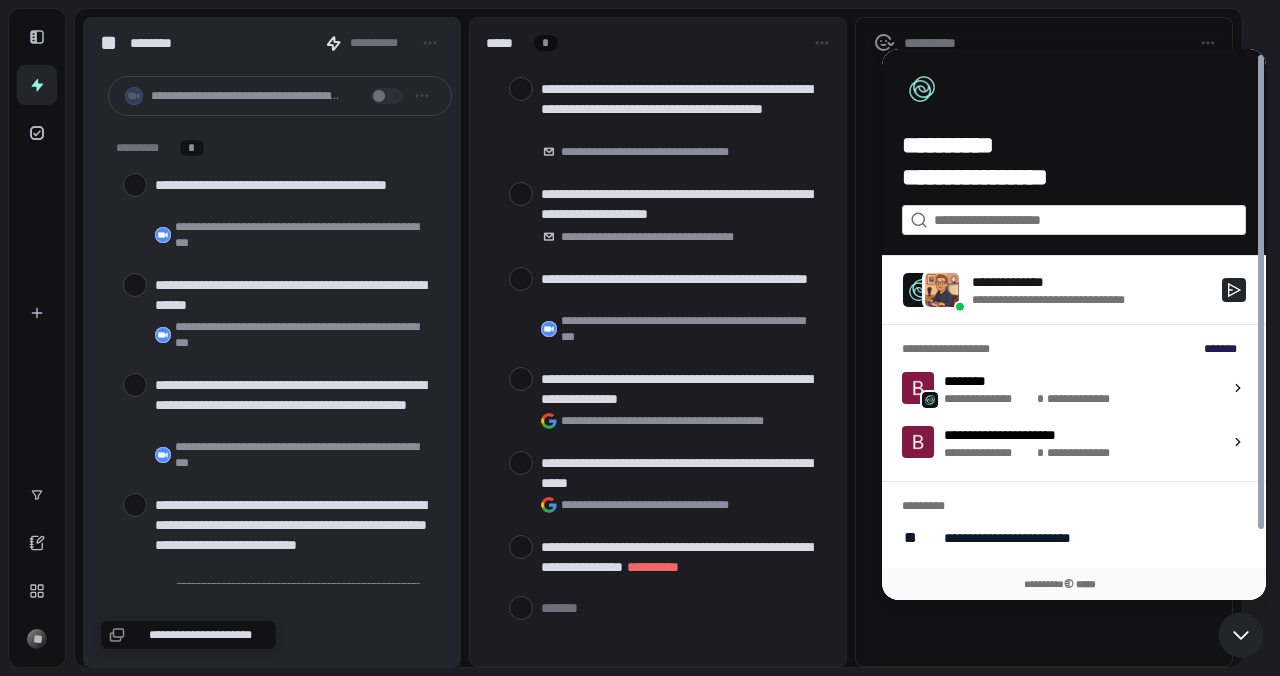 click on "**********" at bounding box center (1044, 342) 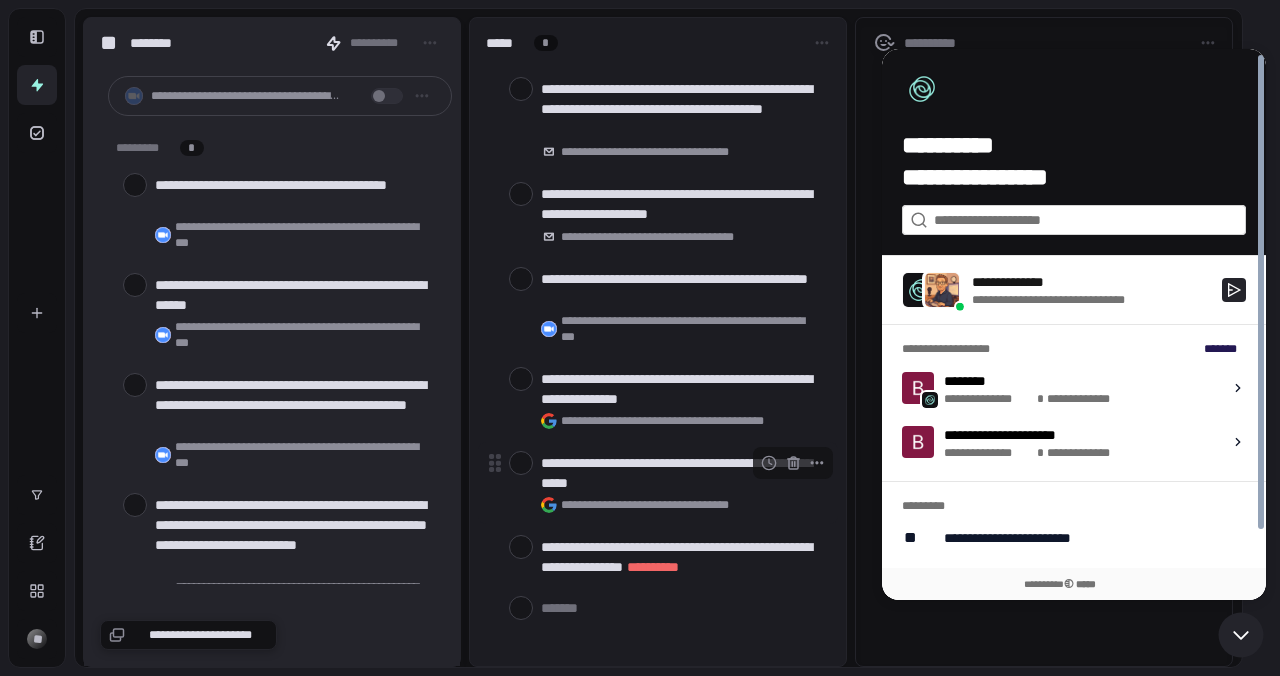 type on "*" 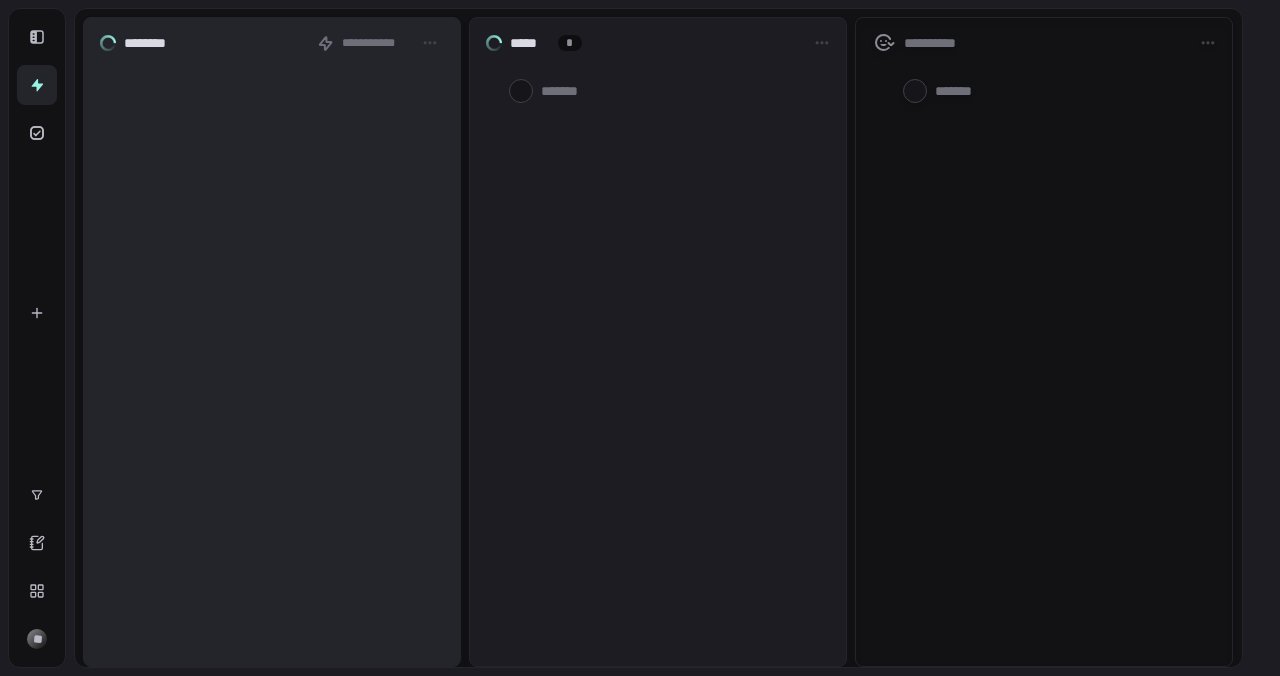 scroll, scrollTop: 0, scrollLeft: 0, axis: both 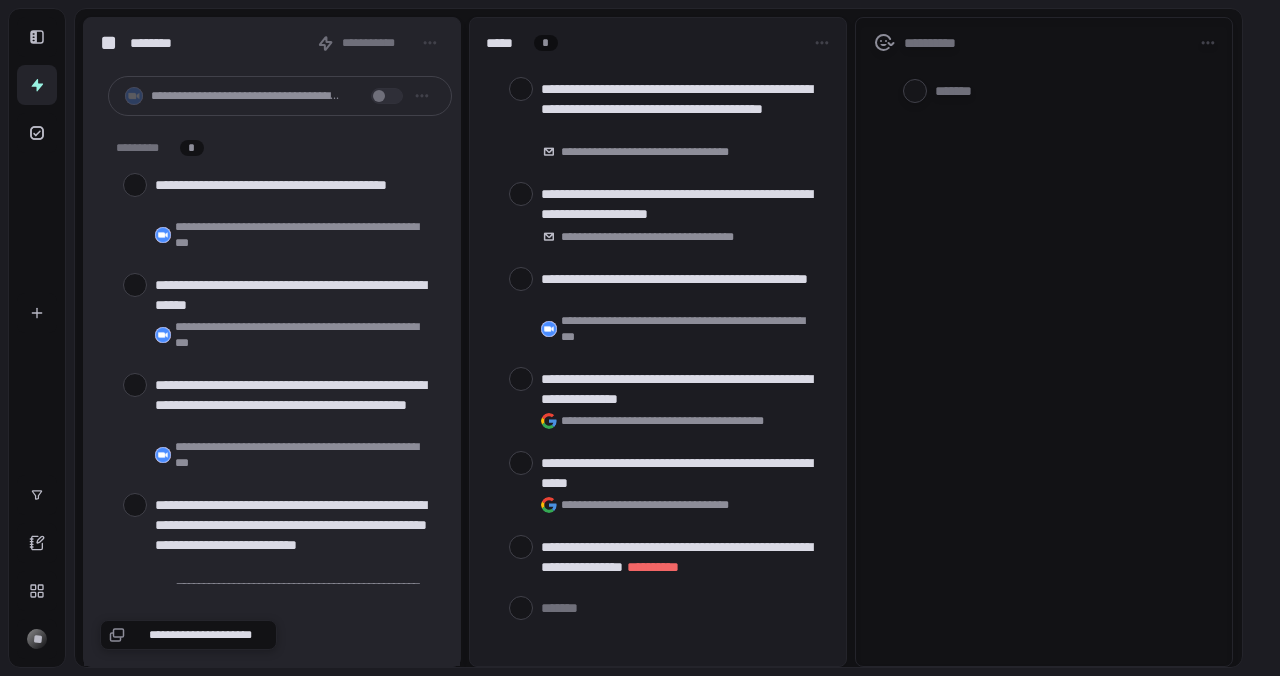 type on "*" 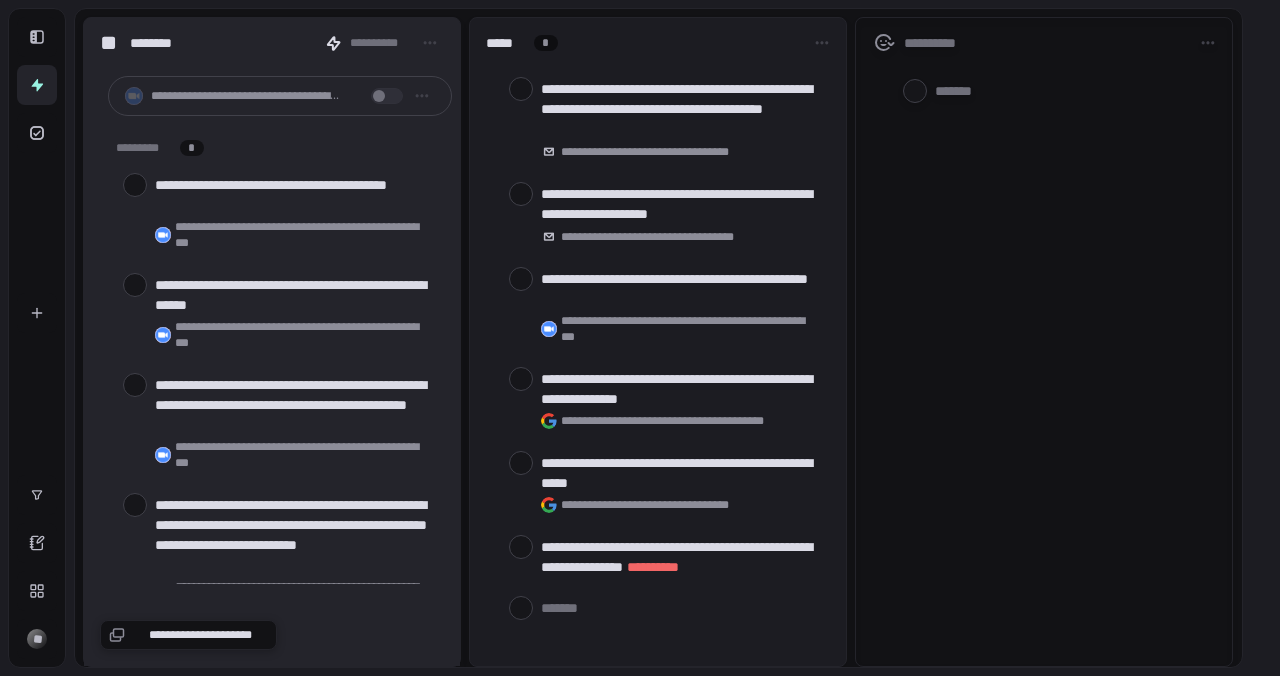 scroll, scrollTop: 0, scrollLeft: 0, axis: both 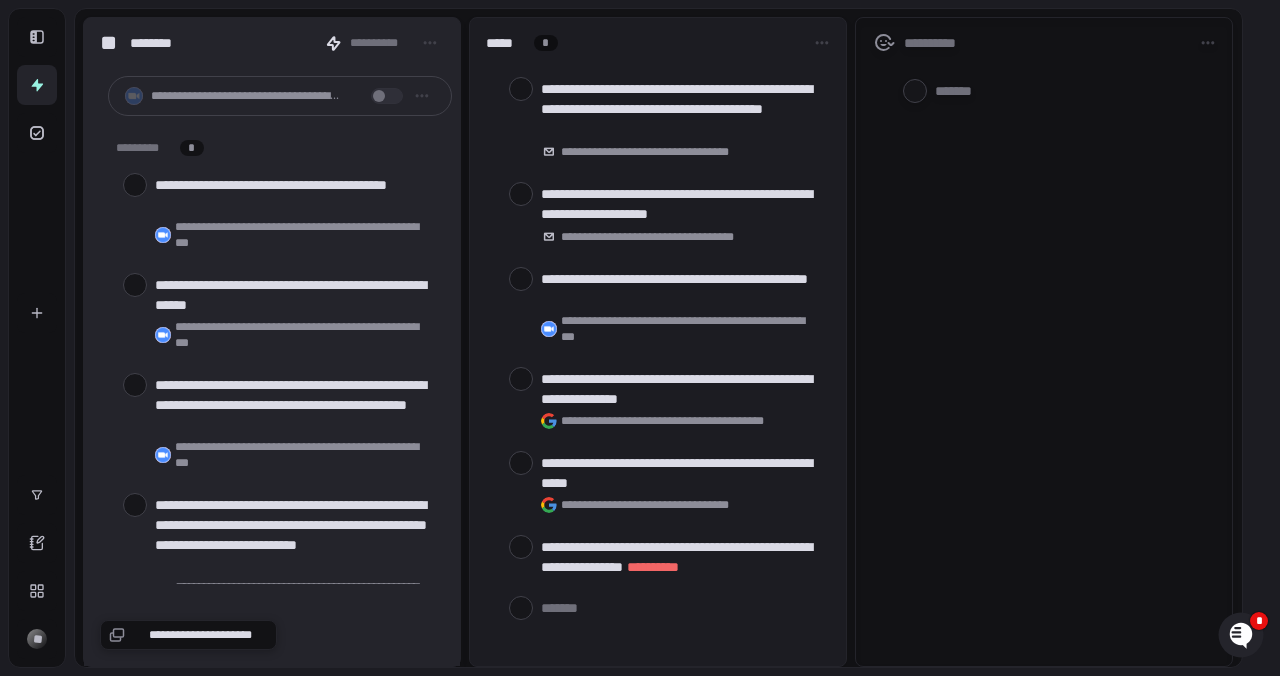type on "*" 